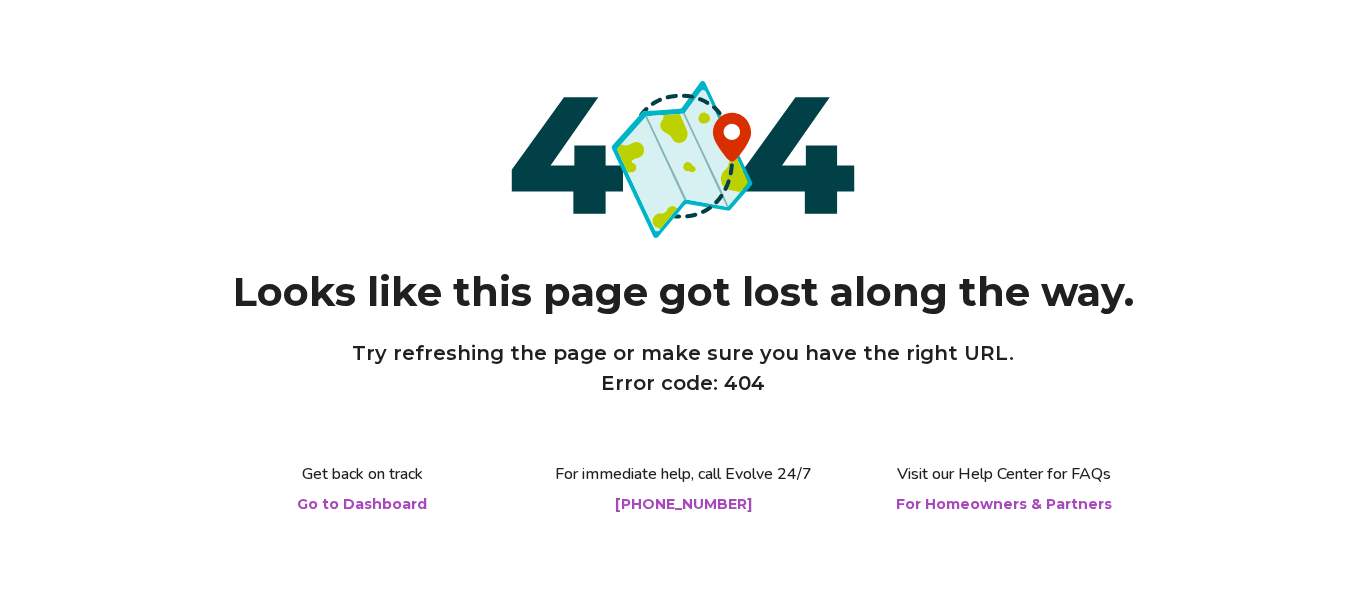 scroll, scrollTop: 0, scrollLeft: 0, axis: both 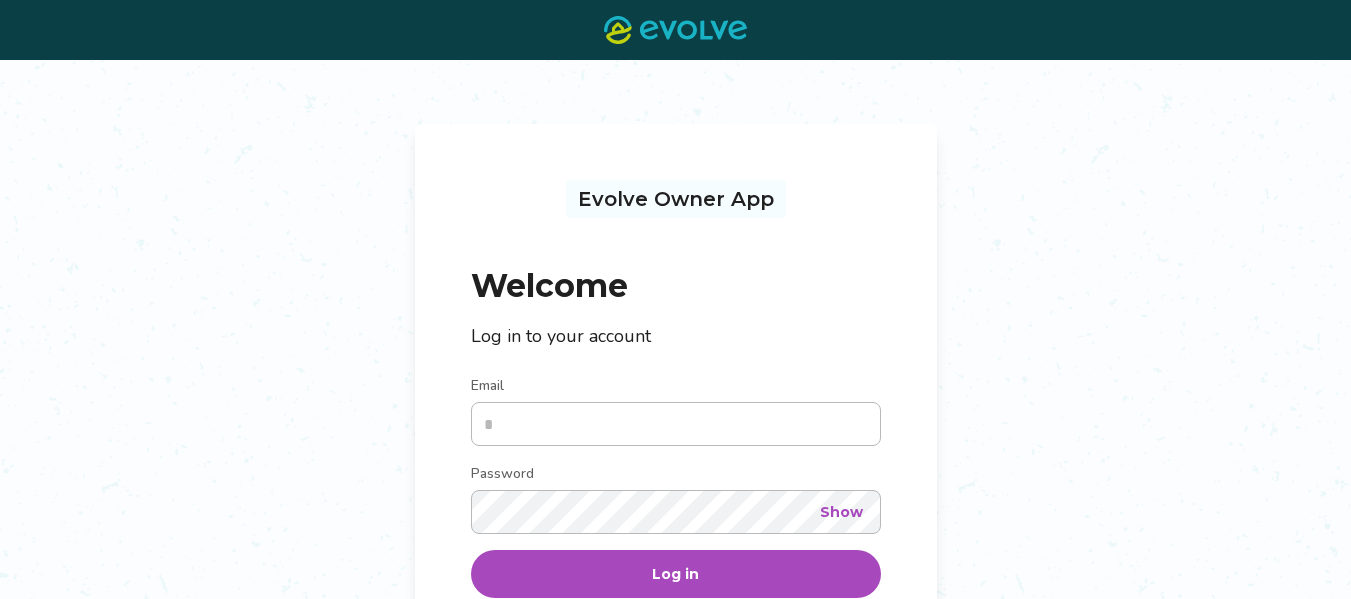 type on "**********" 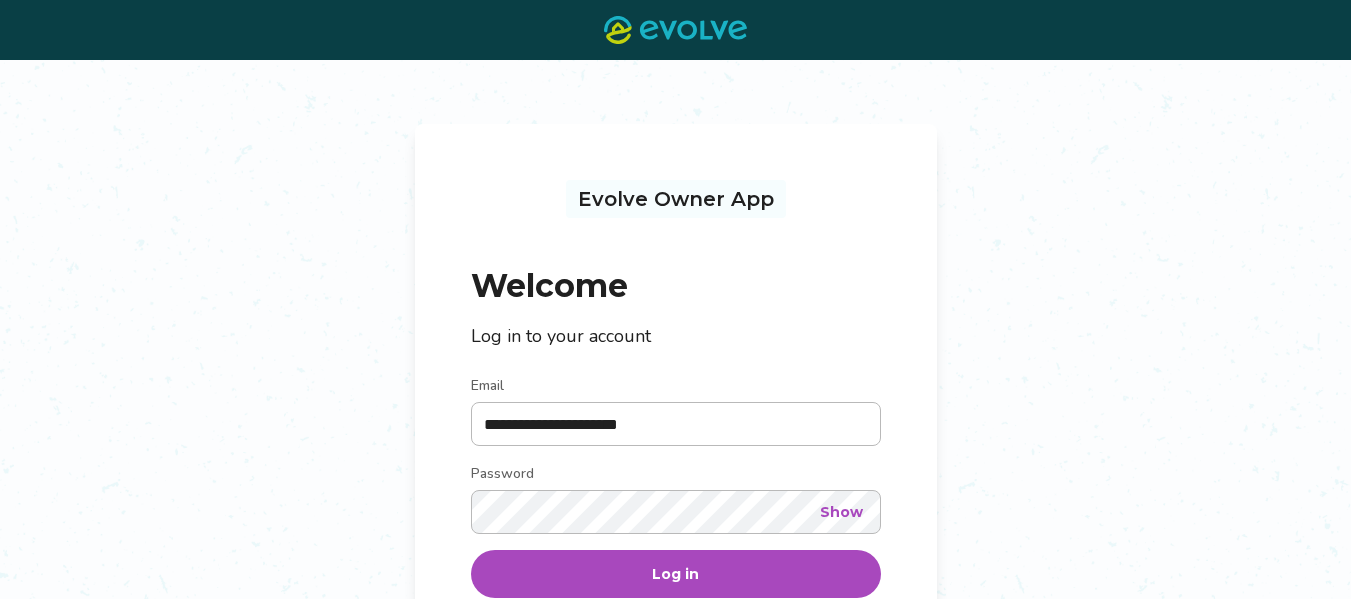 drag, startPoint x: 763, startPoint y: 591, endPoint x: 762, endPoint y: 563, distance: 28.01785 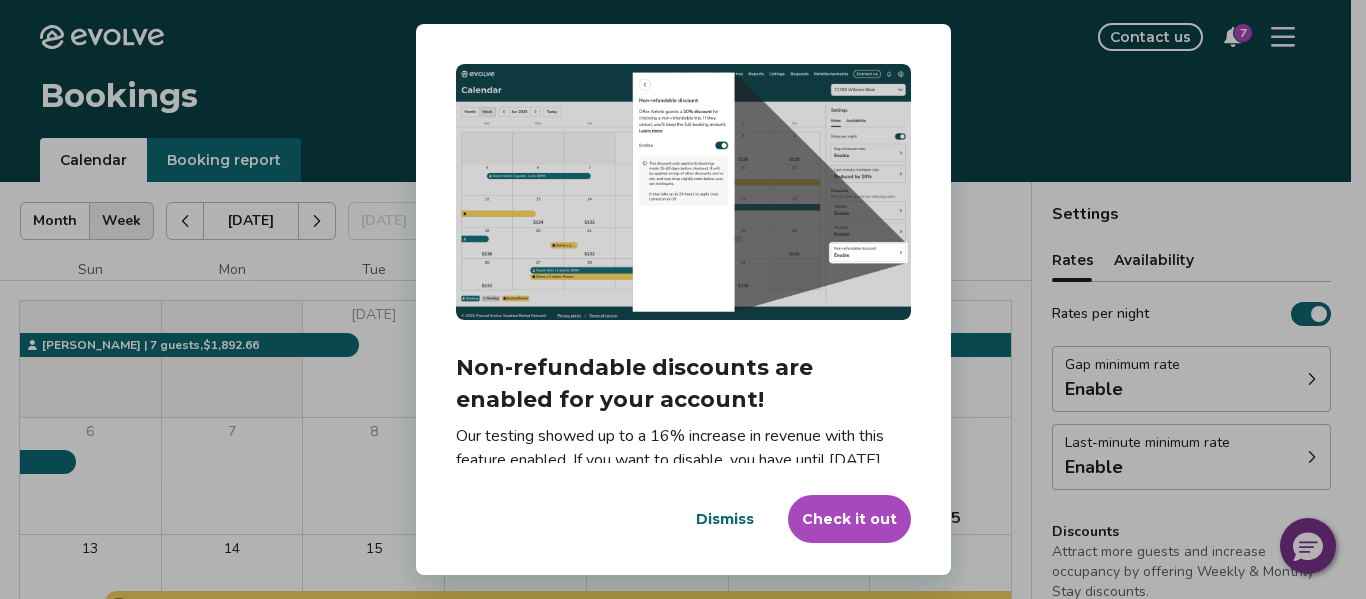 drag, startPoint x: 837, startPoint y: 532, endPoint x: 841, endPoint y: 522, distance: 10.770329 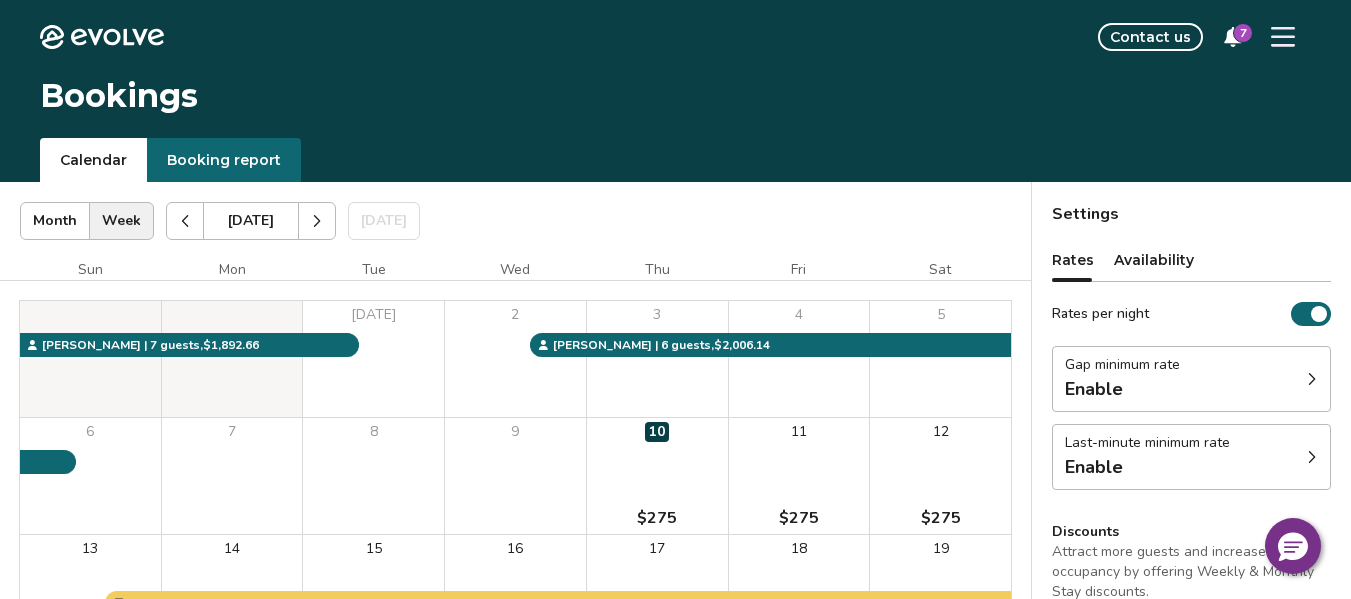 click on "Enable" at bounding box center (1147, 467) 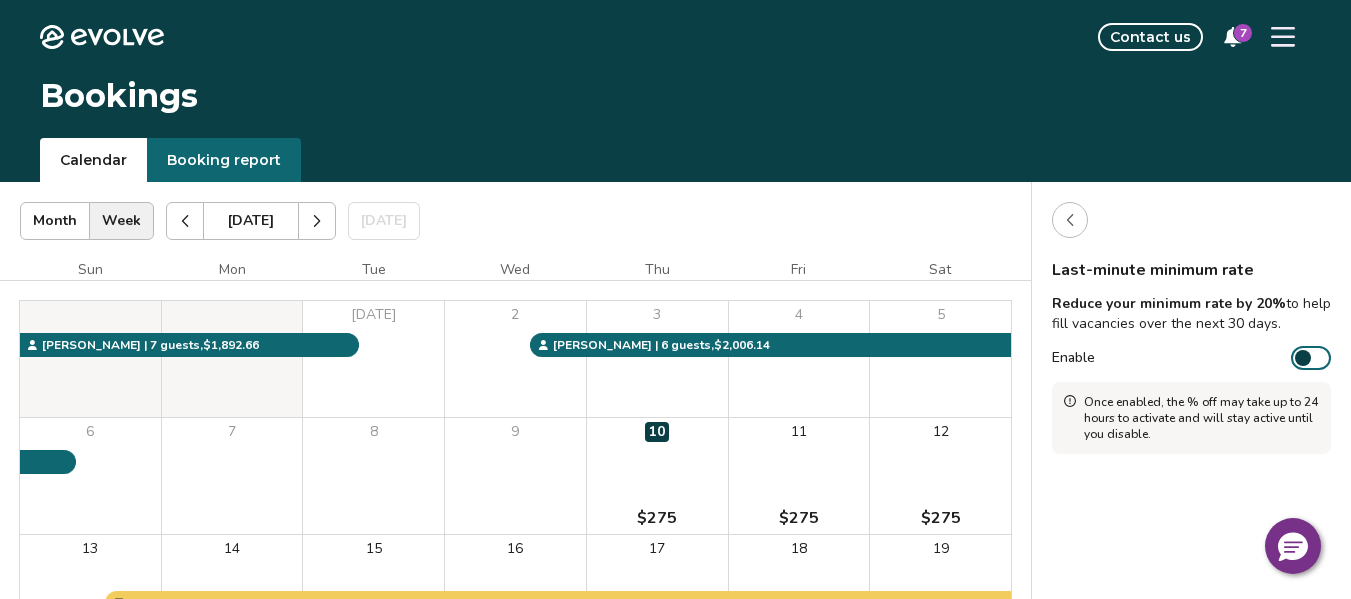click at bounding box center [1070, 220] 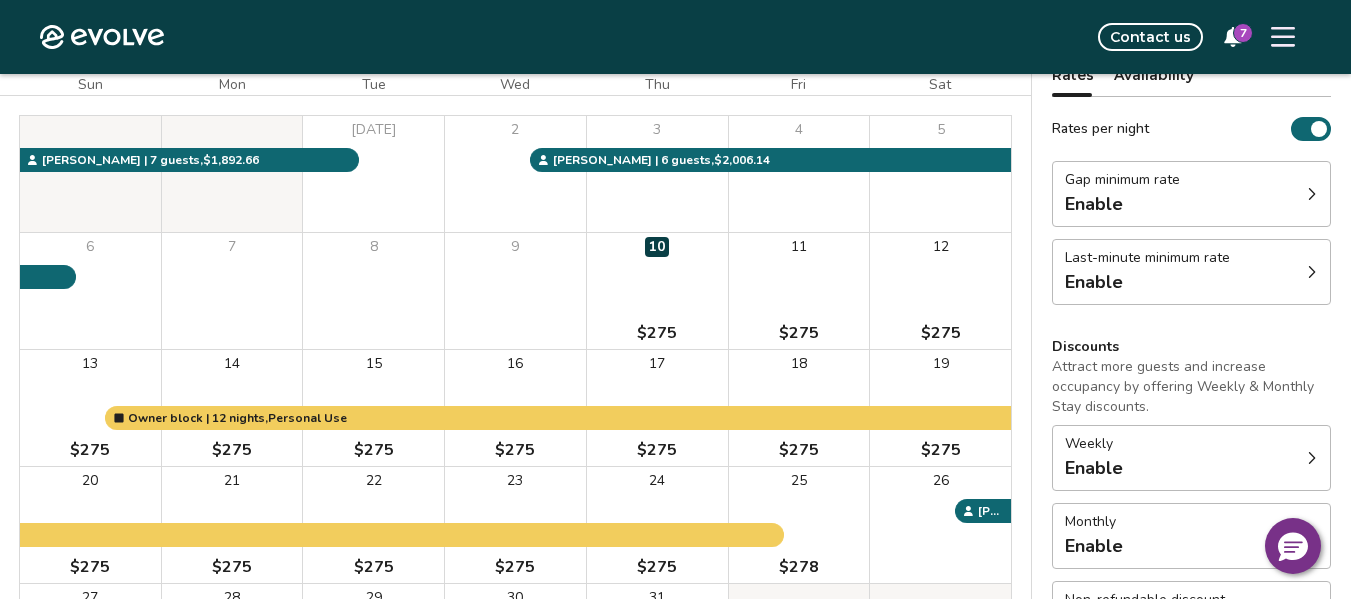 scroll, scrollTop: 200, scrollLeft: 0, axis: vertical 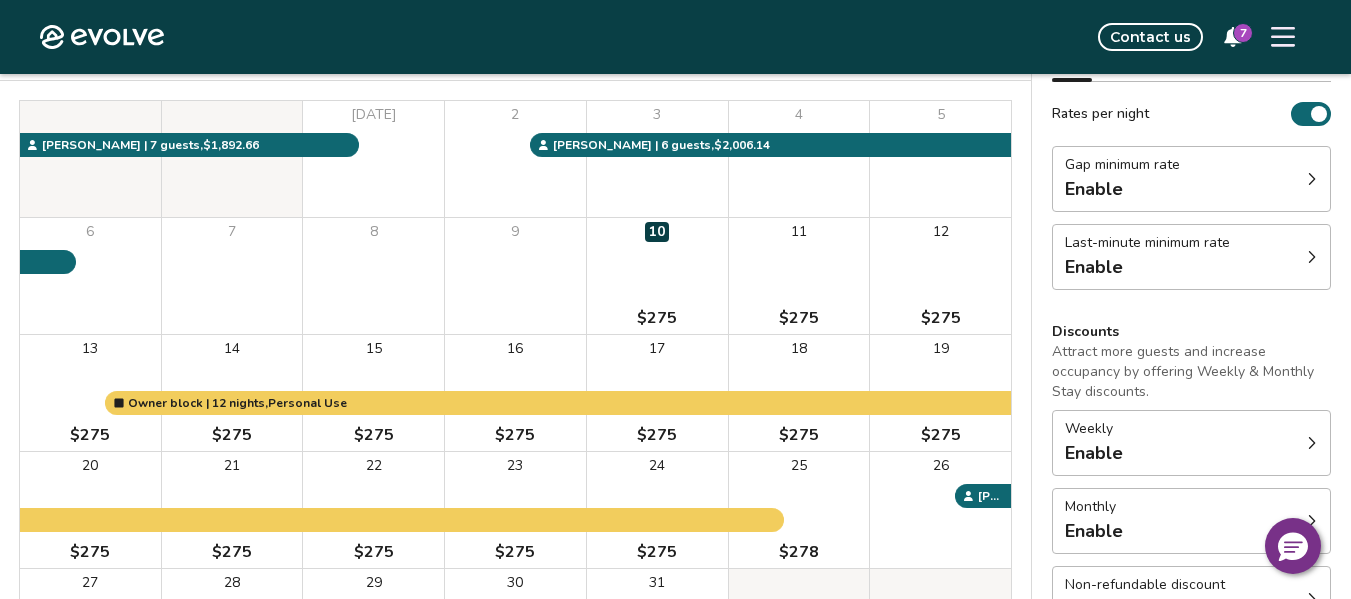 click on "Enable" at bounding box center (1094, 189) 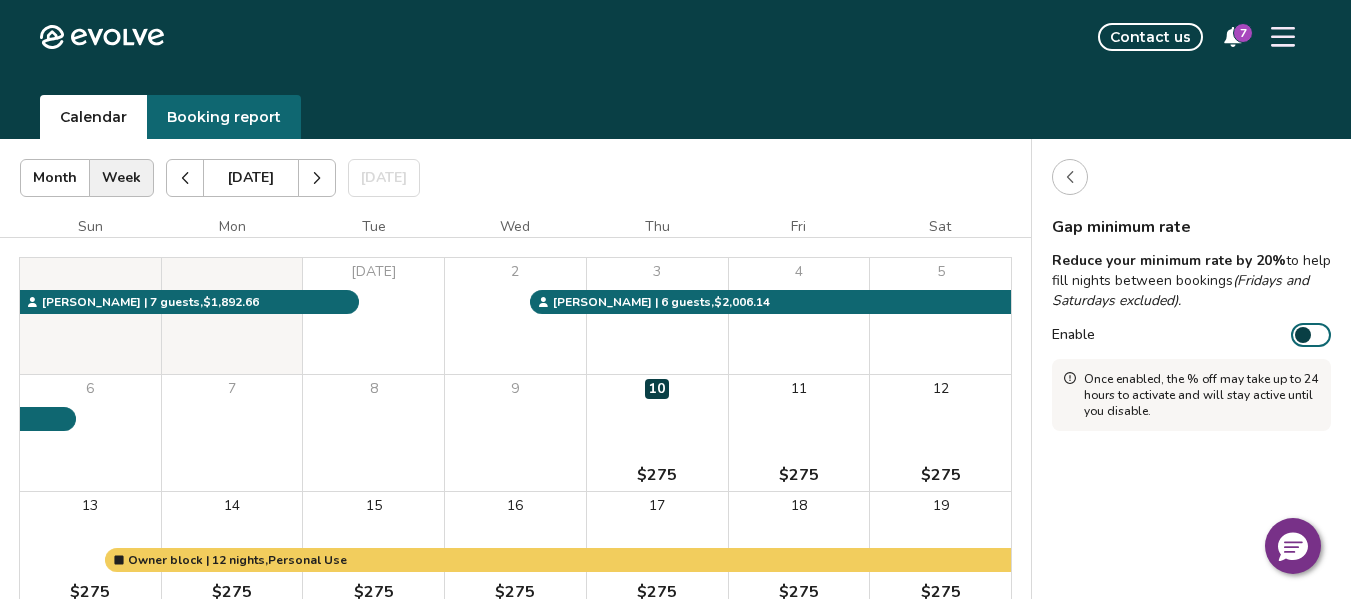 scroll, scrollTop: 0, scrollLeft: 0, axis: both 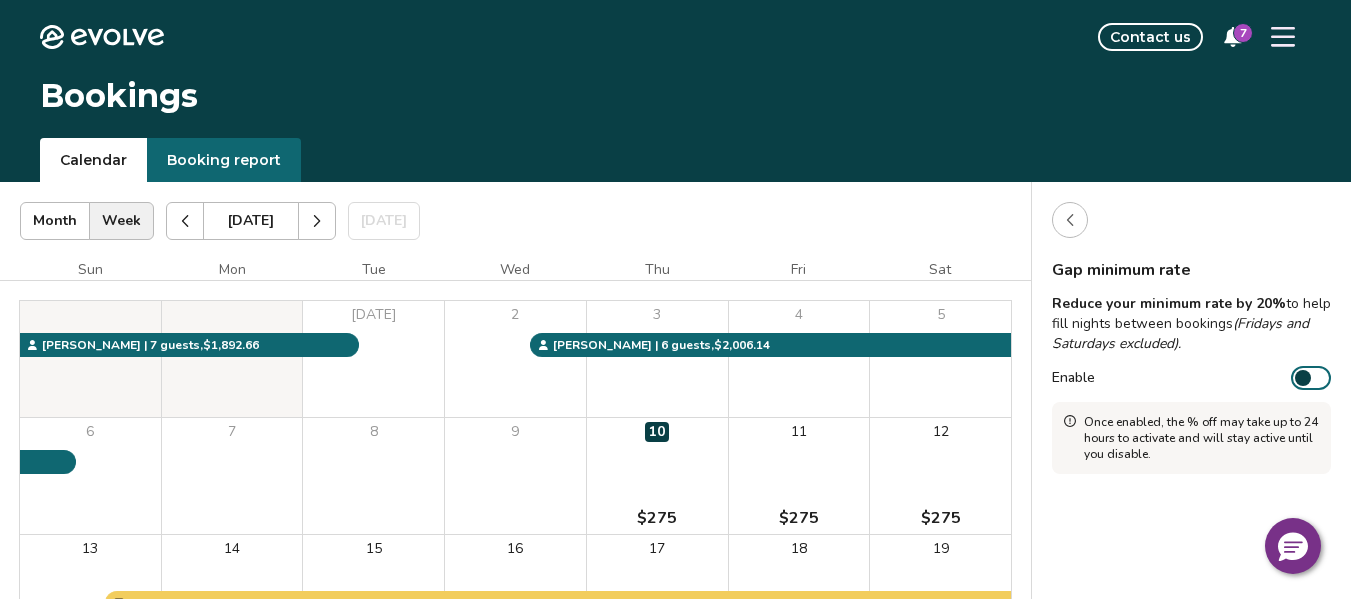 click at bounding box center (317, 221) 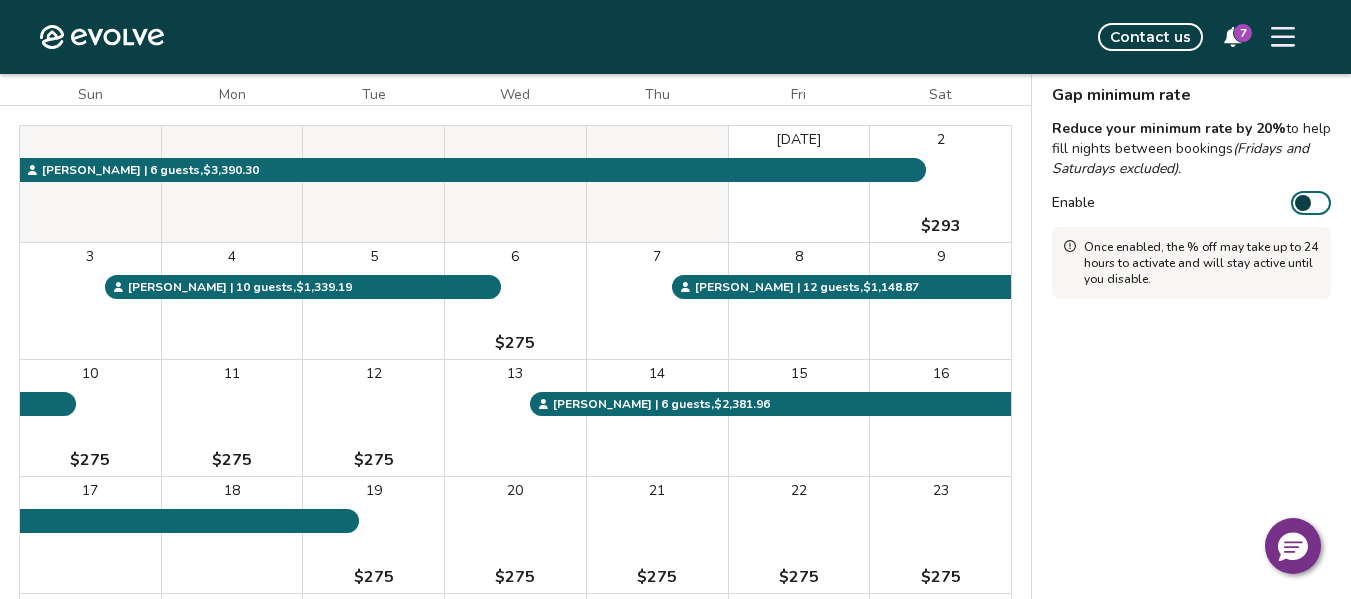 scroll, scrollTop: 0, scrollLeft: 0, axis: both 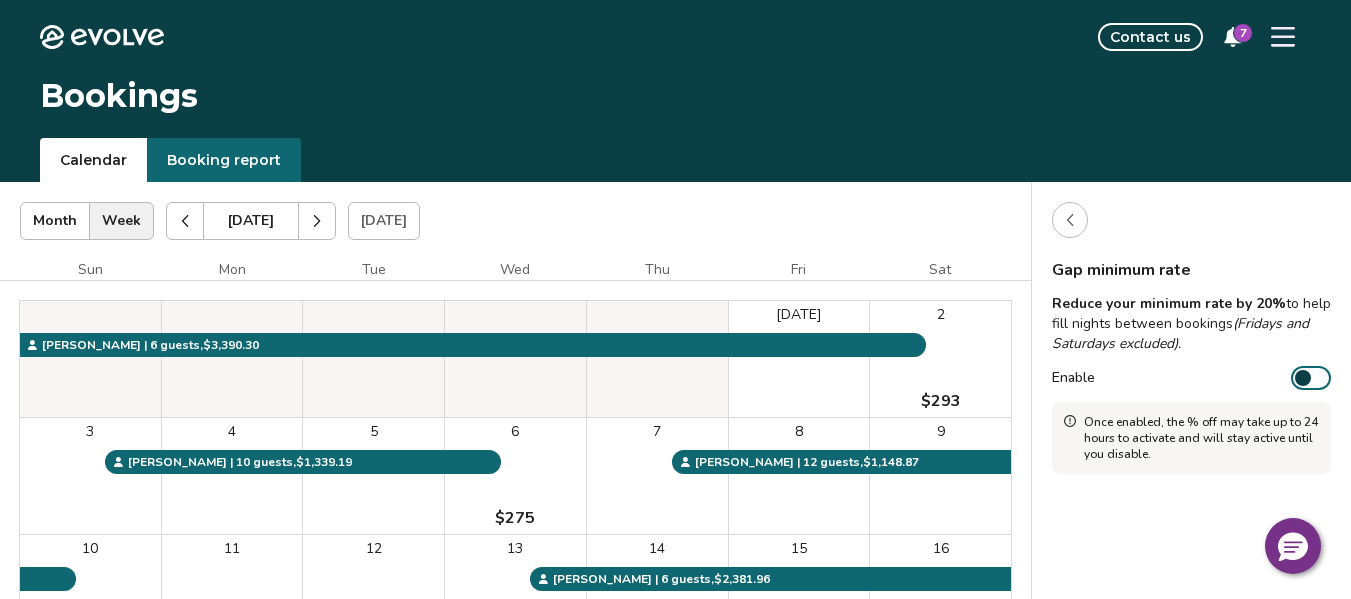 click 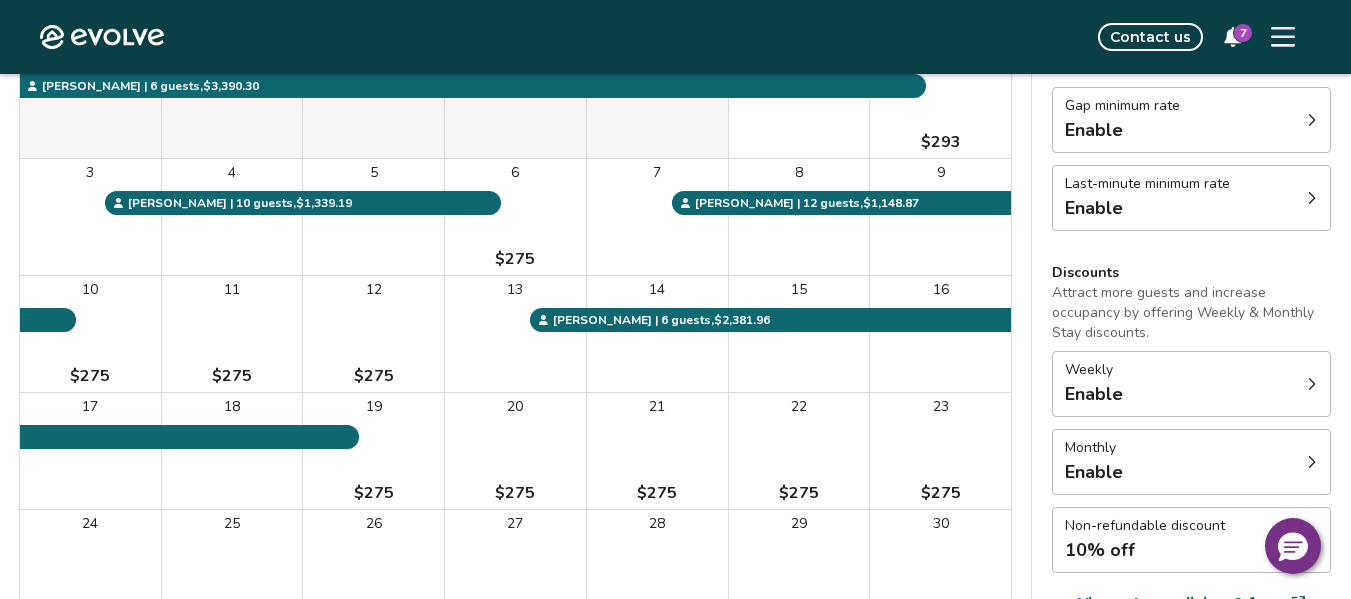 scroll, scrollTop: 300, scrollLeft: 0, axis: vertical 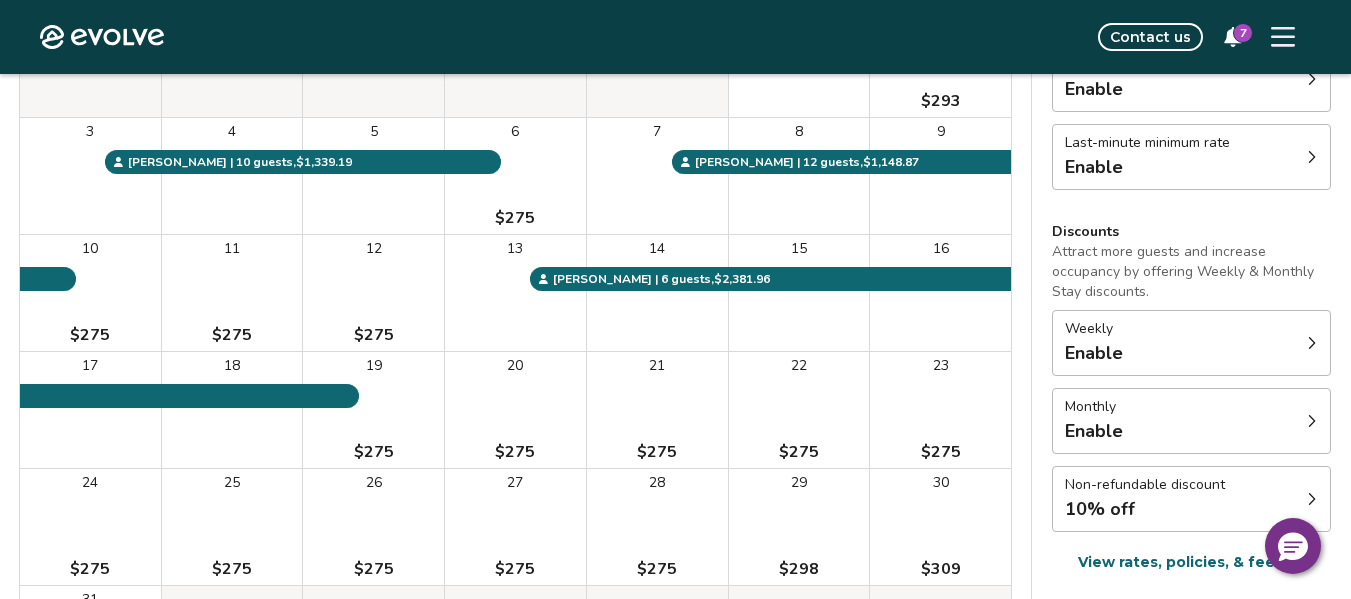 click on "Enable" at bounding box center [1094, 353] 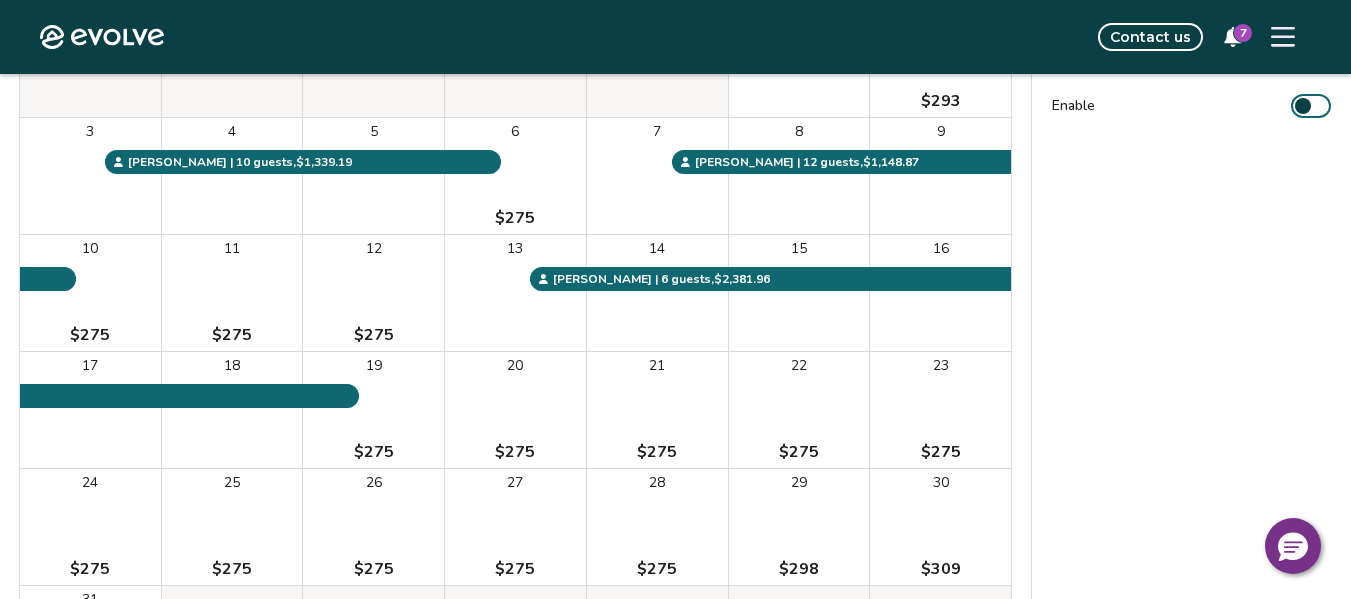 click at bounding box center [1303, 106] 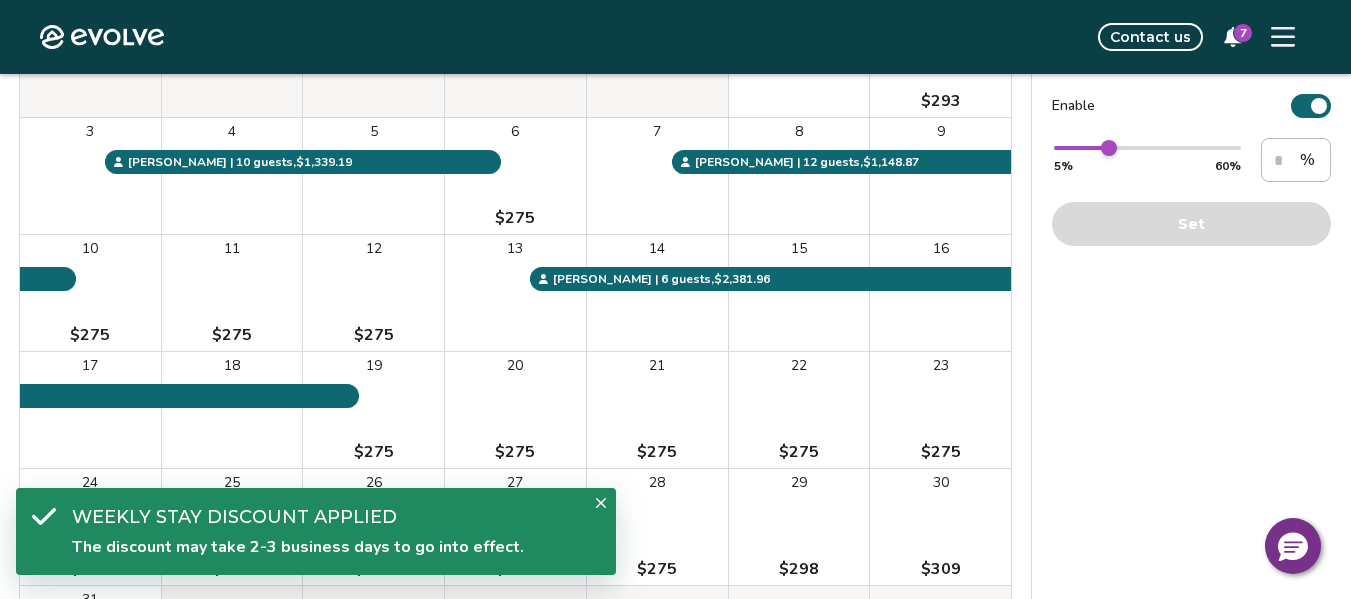 click on "Enable" at bounding box center [1311, 106] 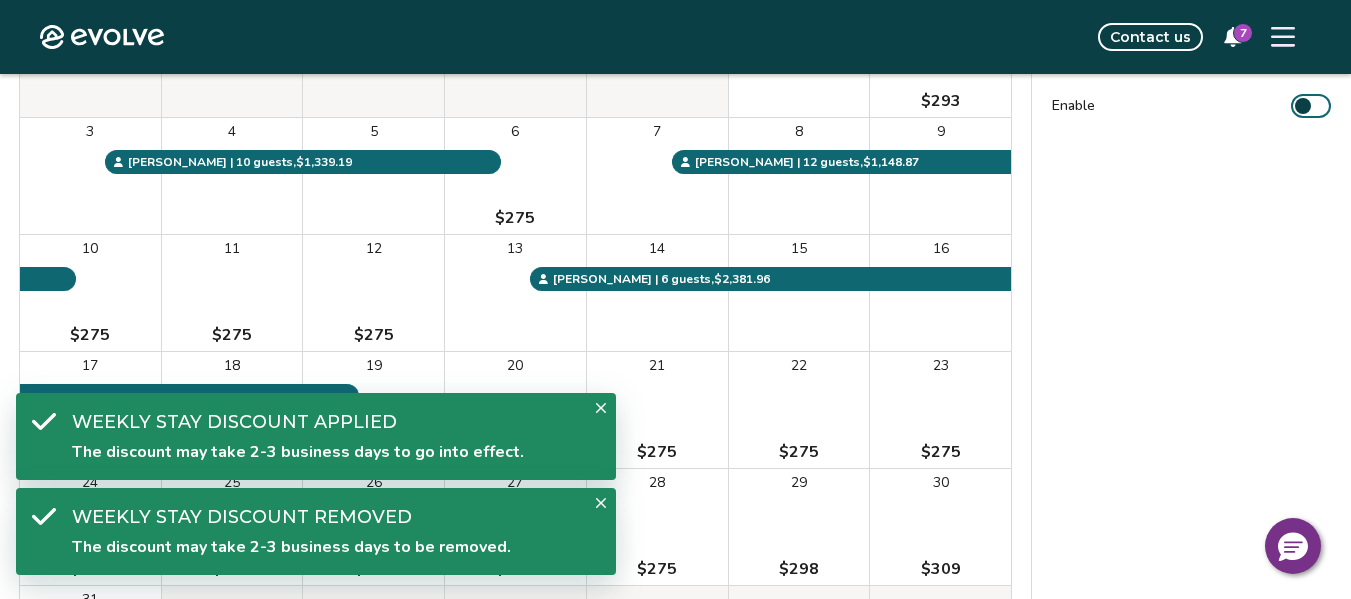 click at bounding box center [1303, 106] 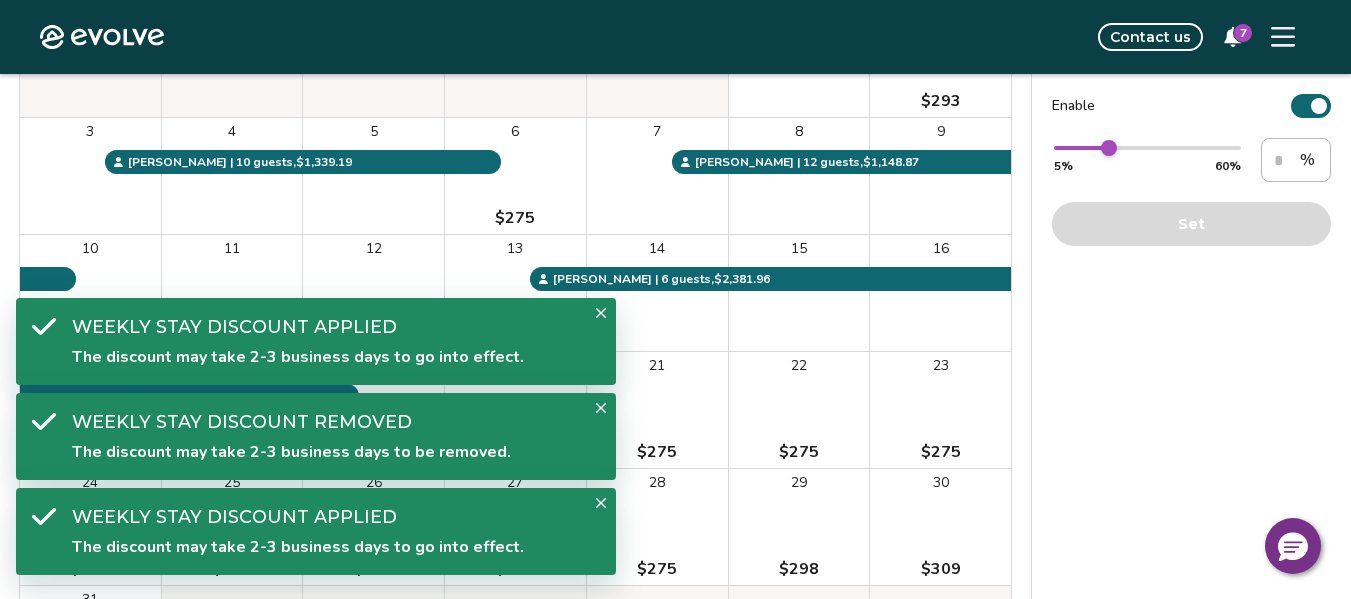 click 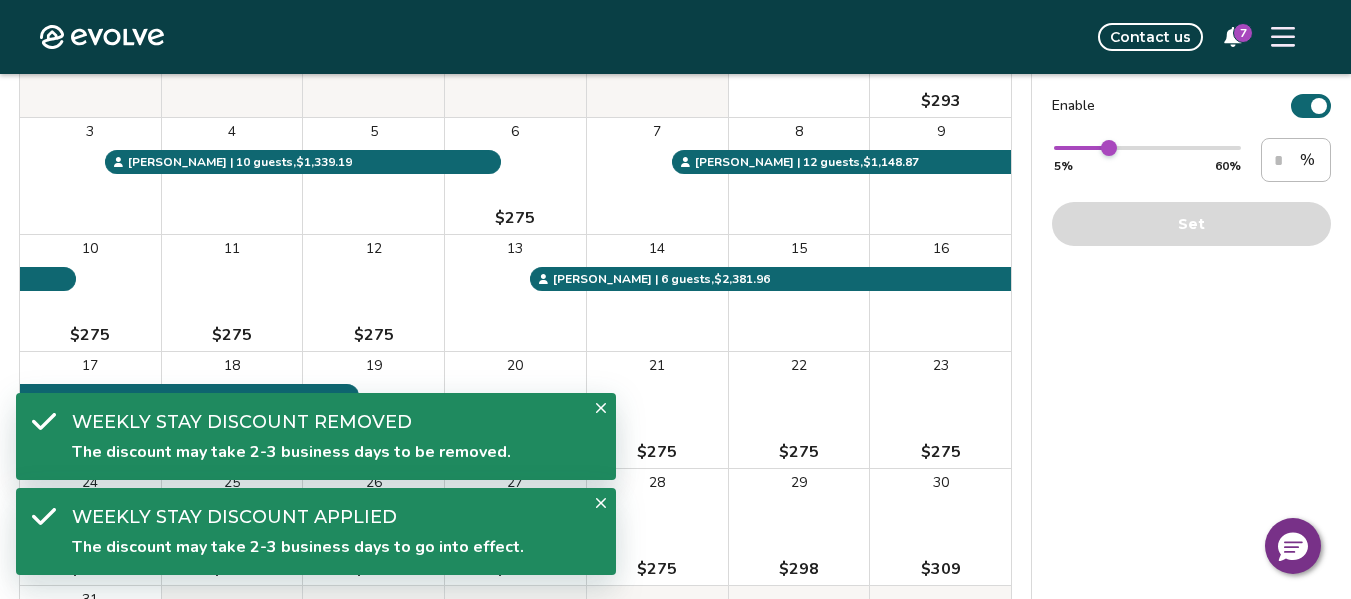 click 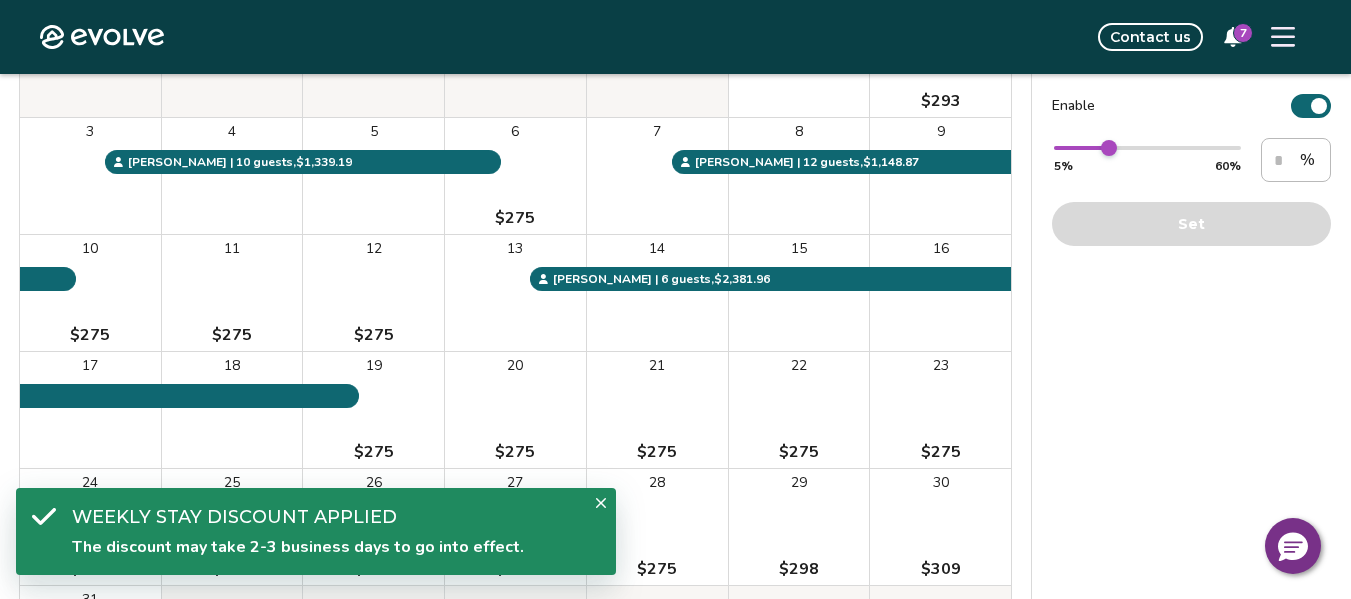 click 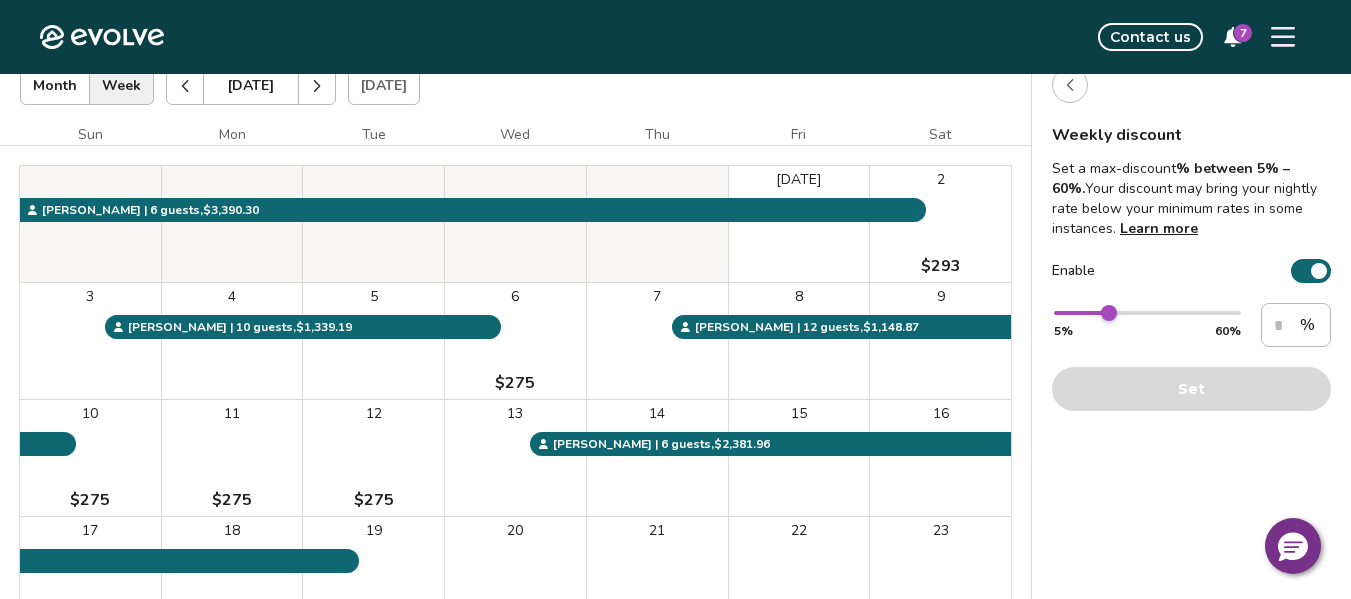 scroll, scrollTop: 0, scrollLeft: 0, axis: both 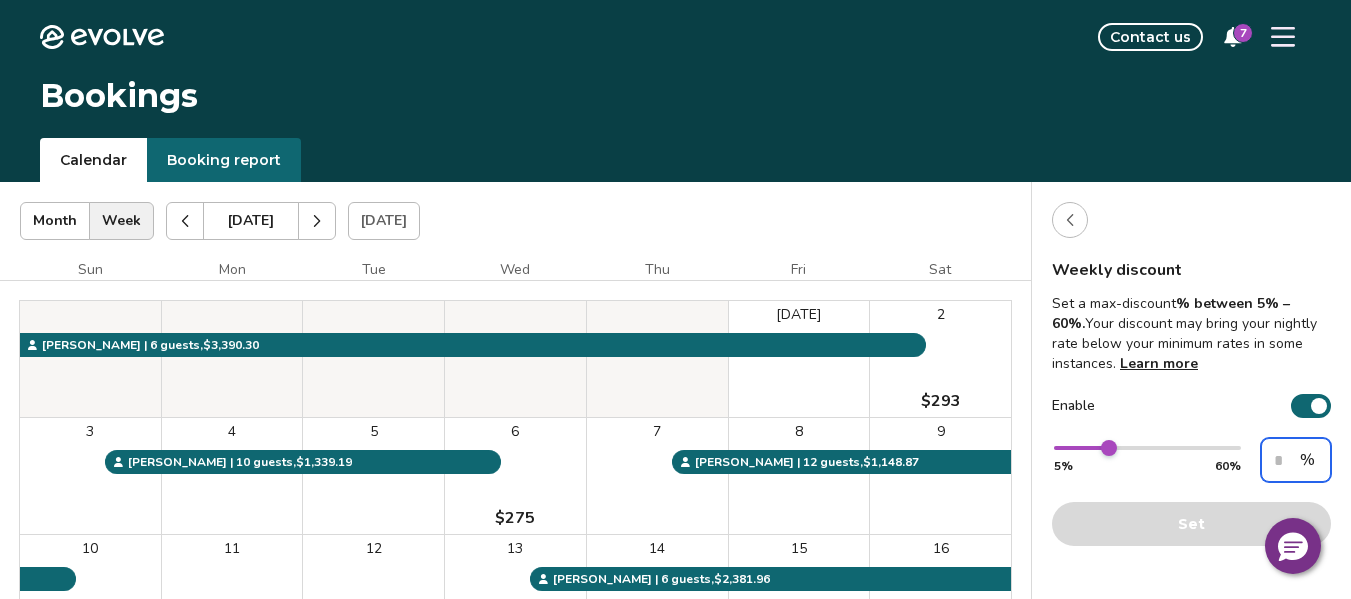 click on "**" at bounding box center (1296, 460) 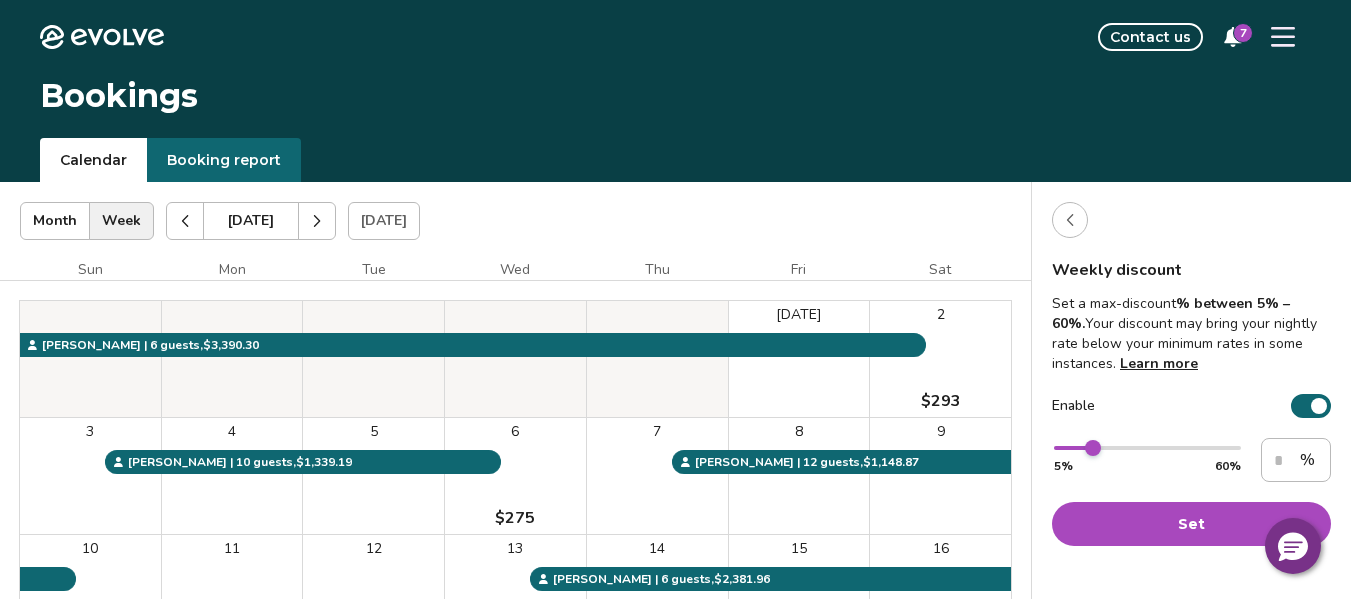 click on "Set" at bounding box center (1191, 524) 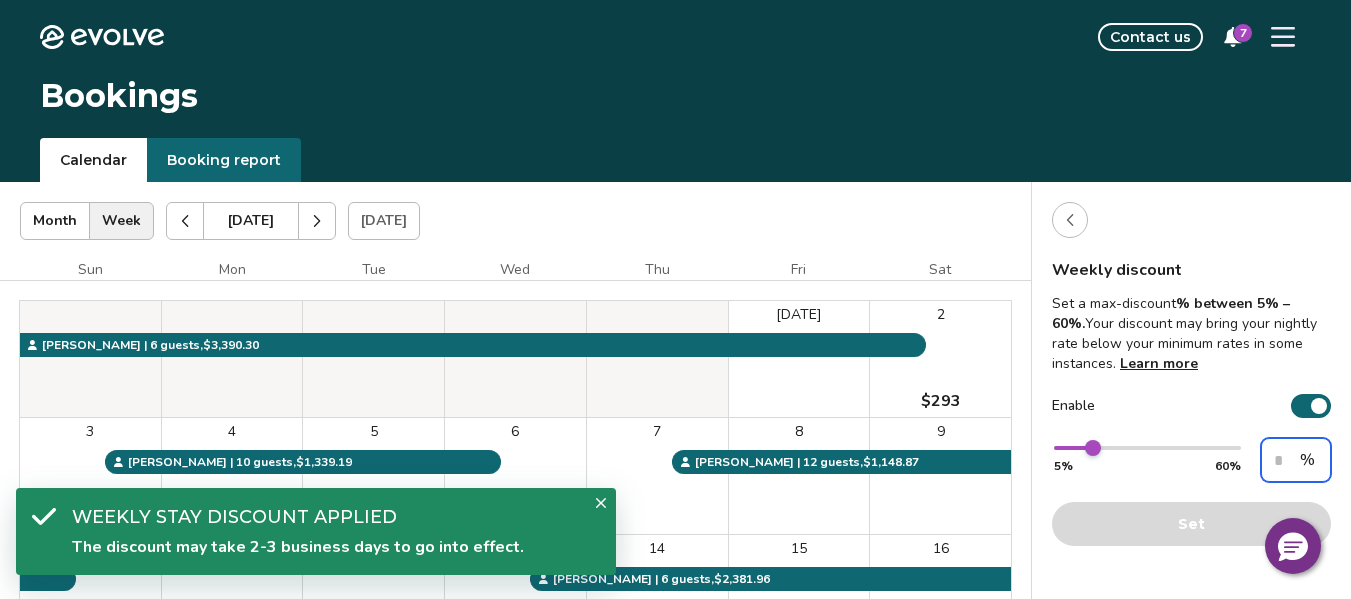 click on "**" at bounding box center [1296, 460] 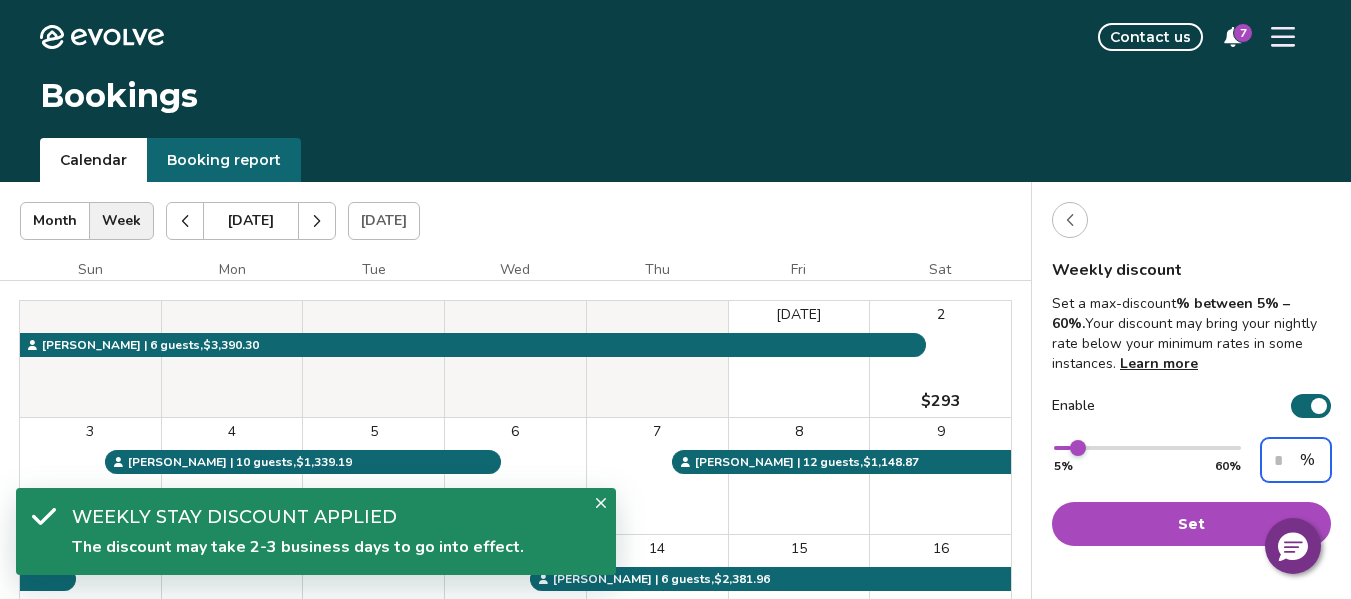 type on "**" 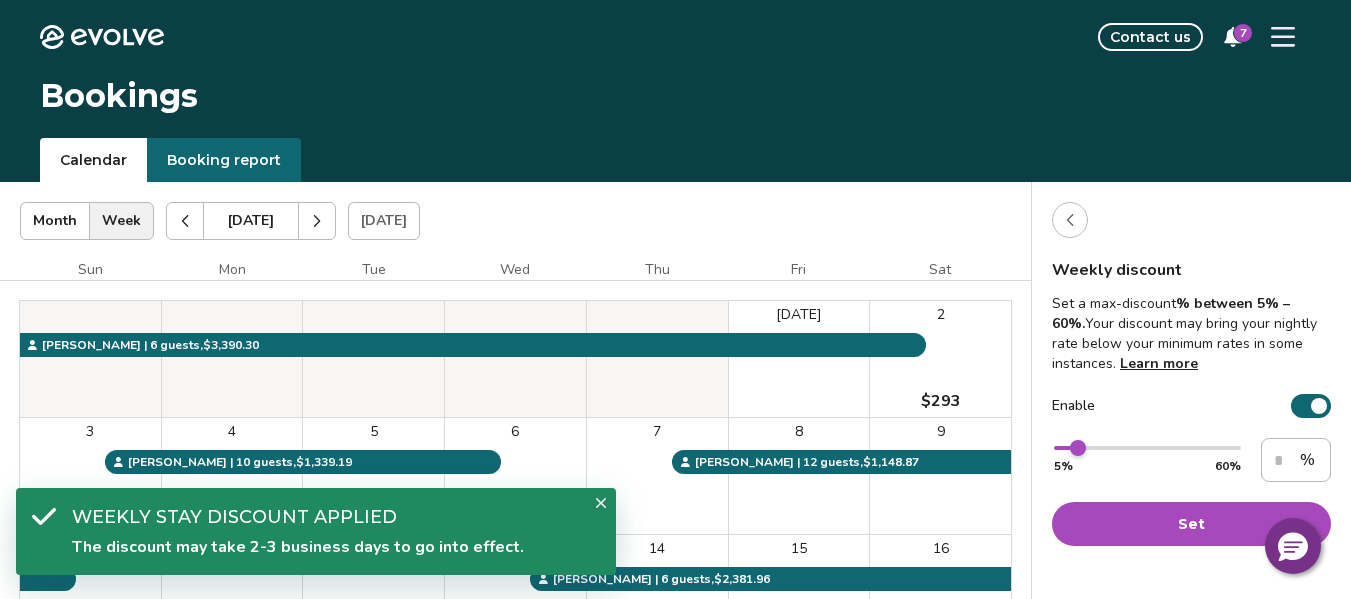 click on "Set" at bounding box center [1191, 524] 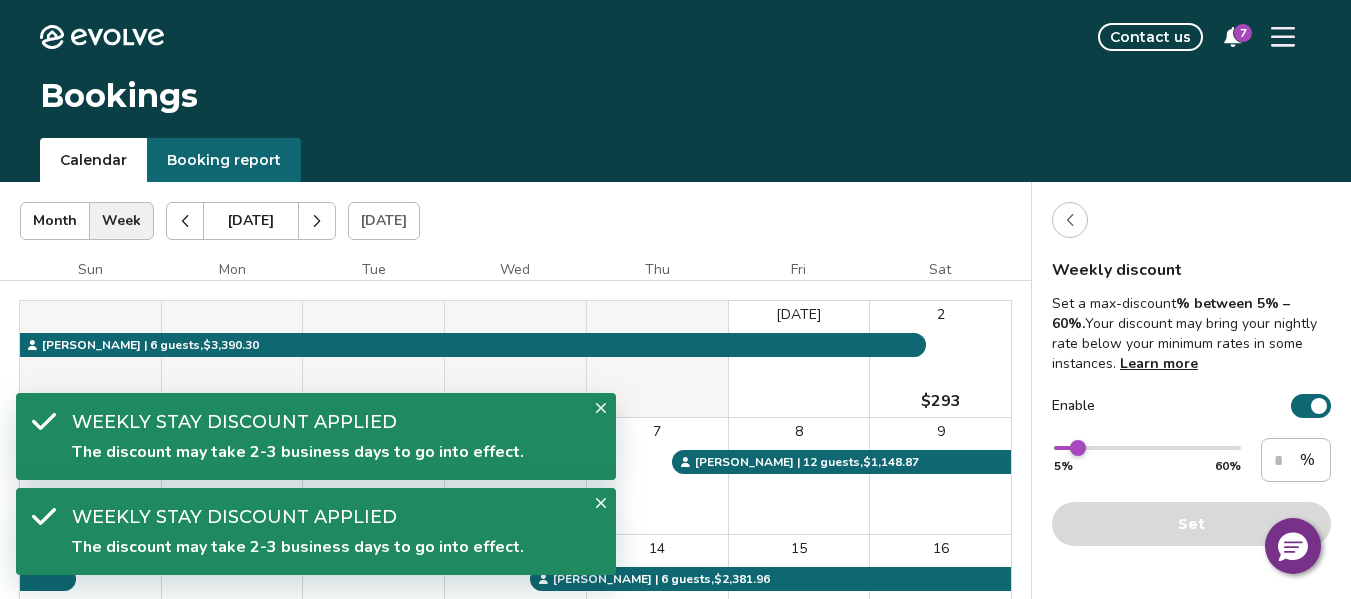 click 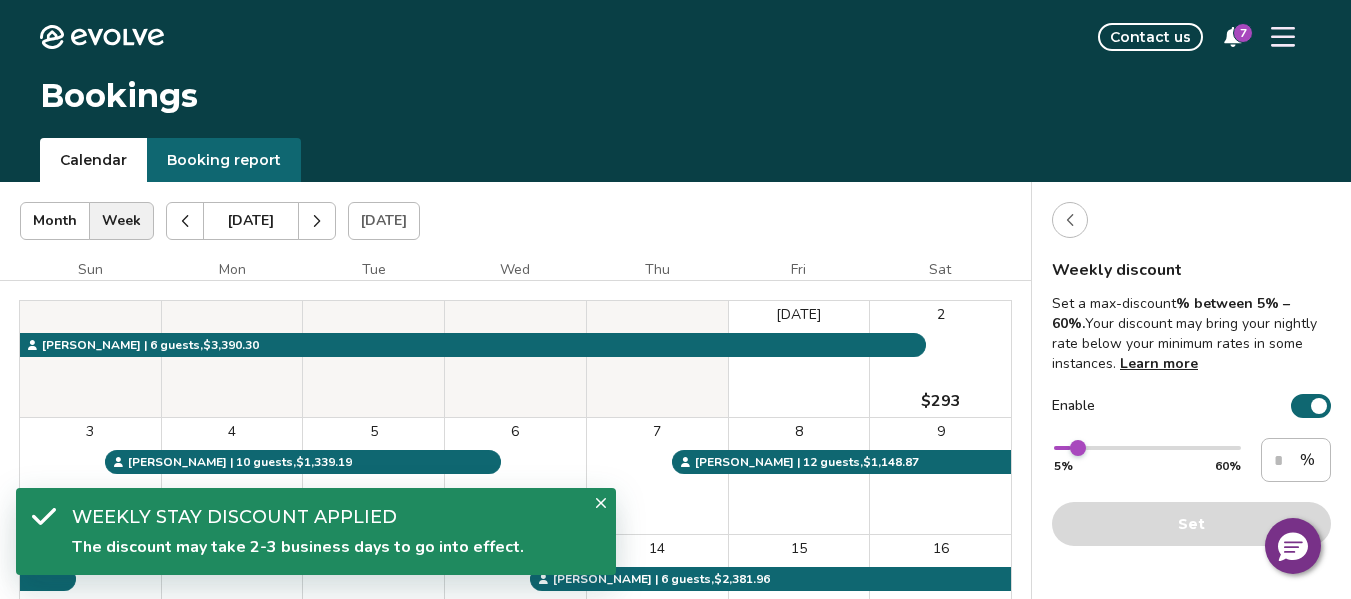 click 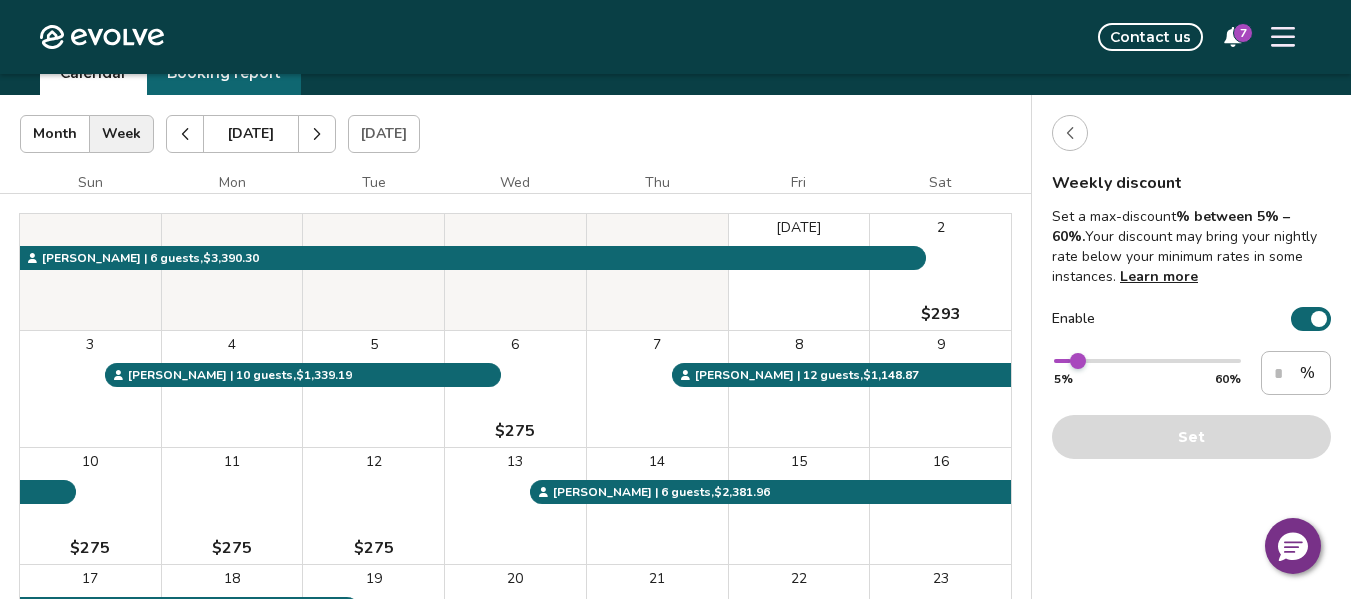 scroll, scrollTop: 0, scrollLeft: 0, axis: both 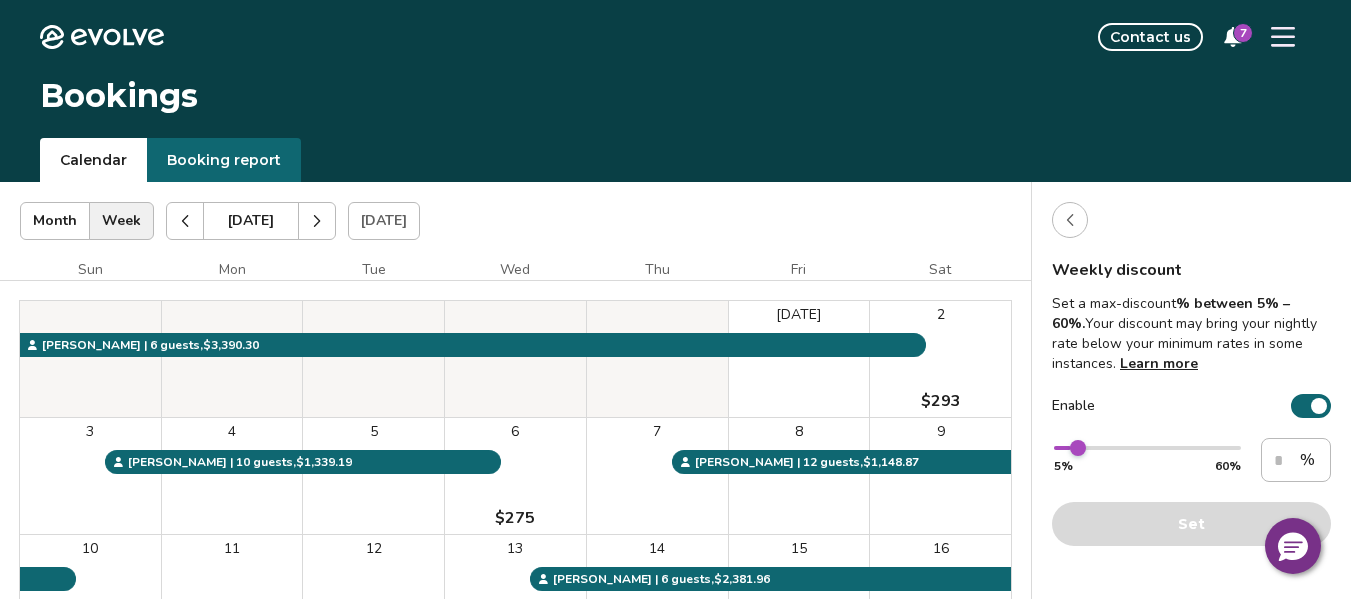 click at bounding box center [1070, 220] 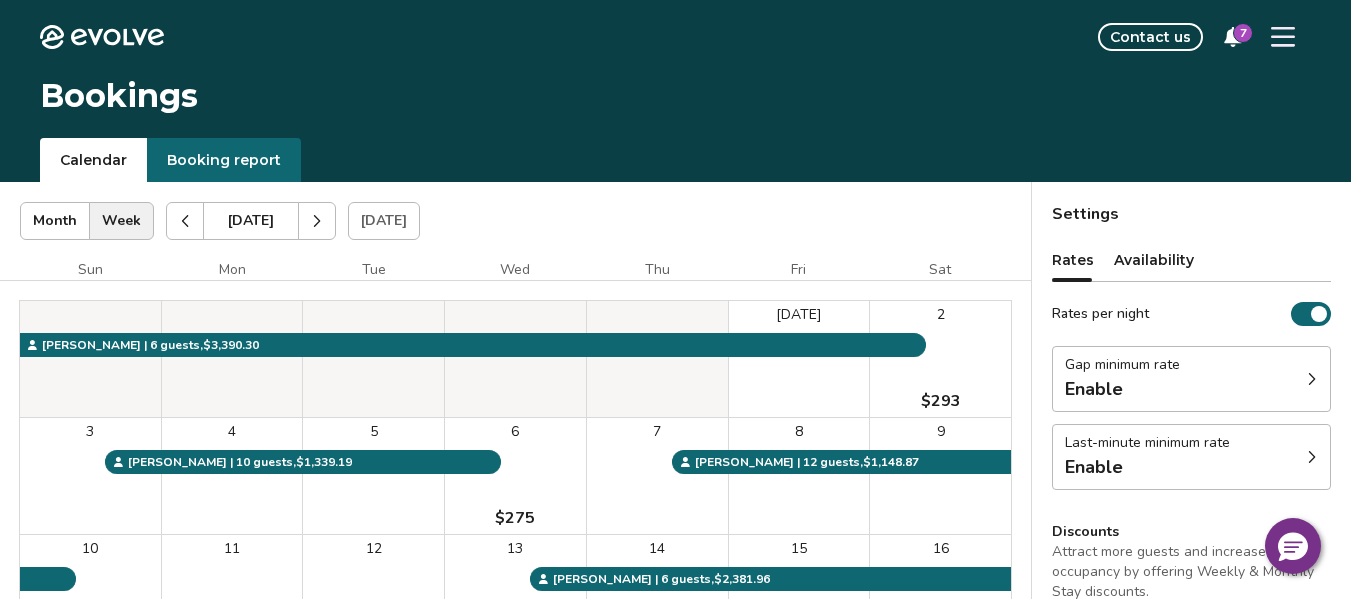 click on "Last-minute minimum rate" at bounding box center [1147, 443] 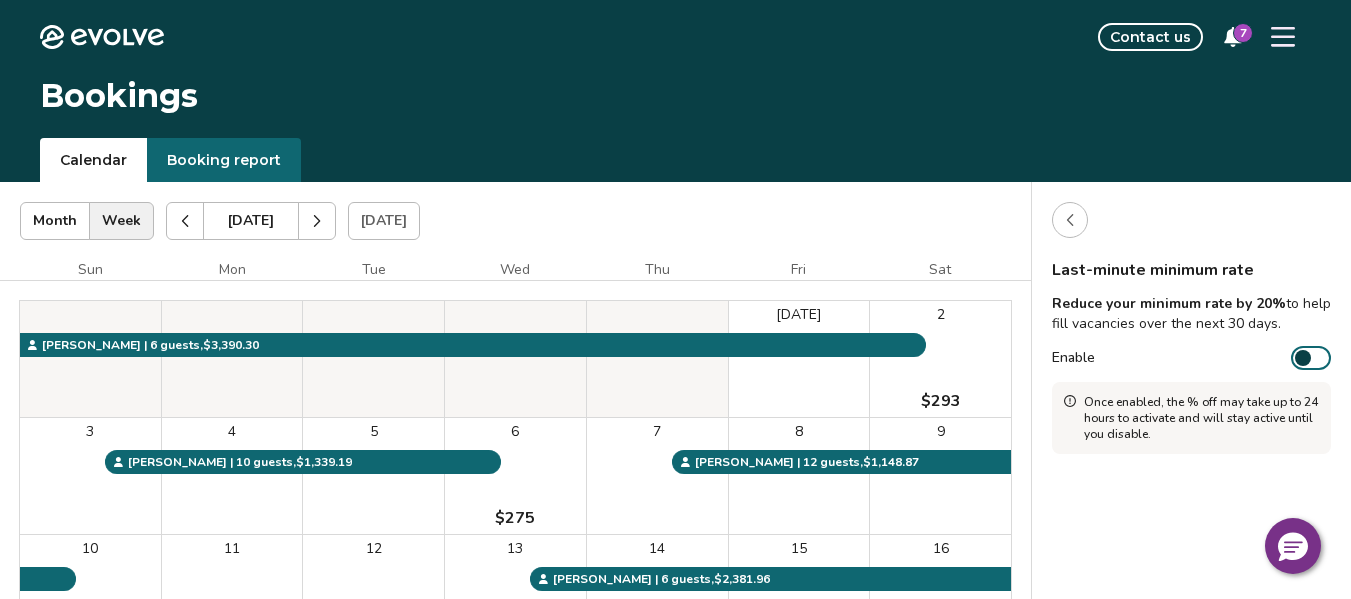 click at bounding box center [1303, 358] 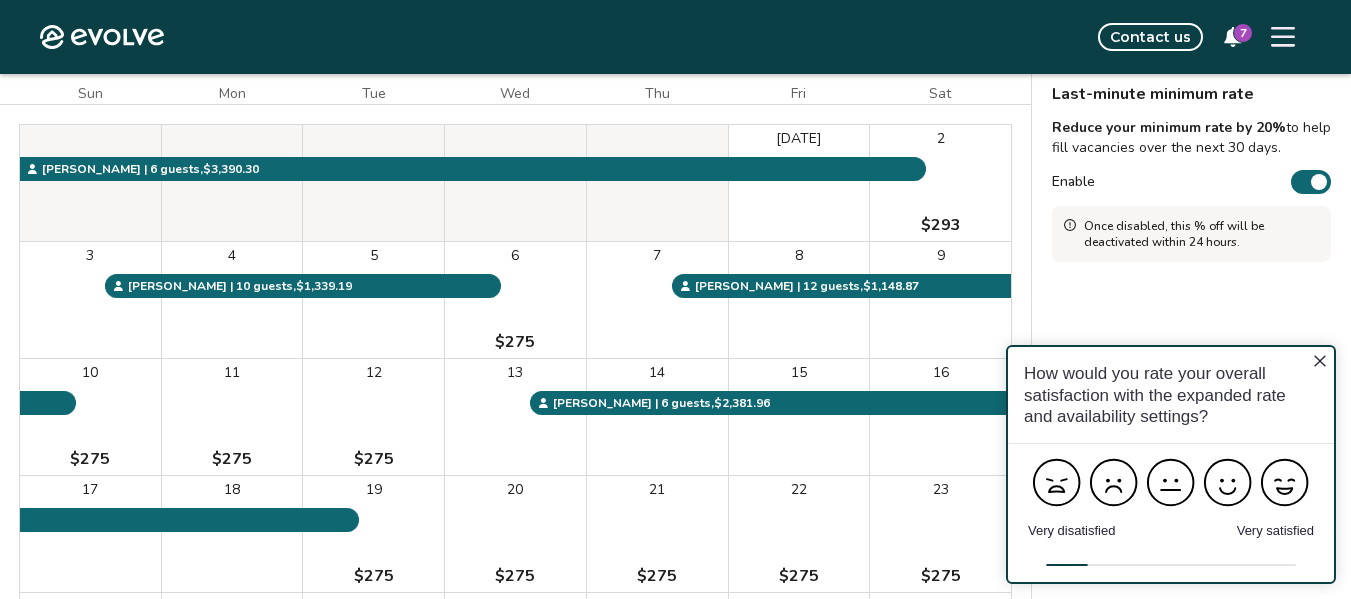 scroll, scrollTop: 300, scrollLeft: 0, axis: vertical 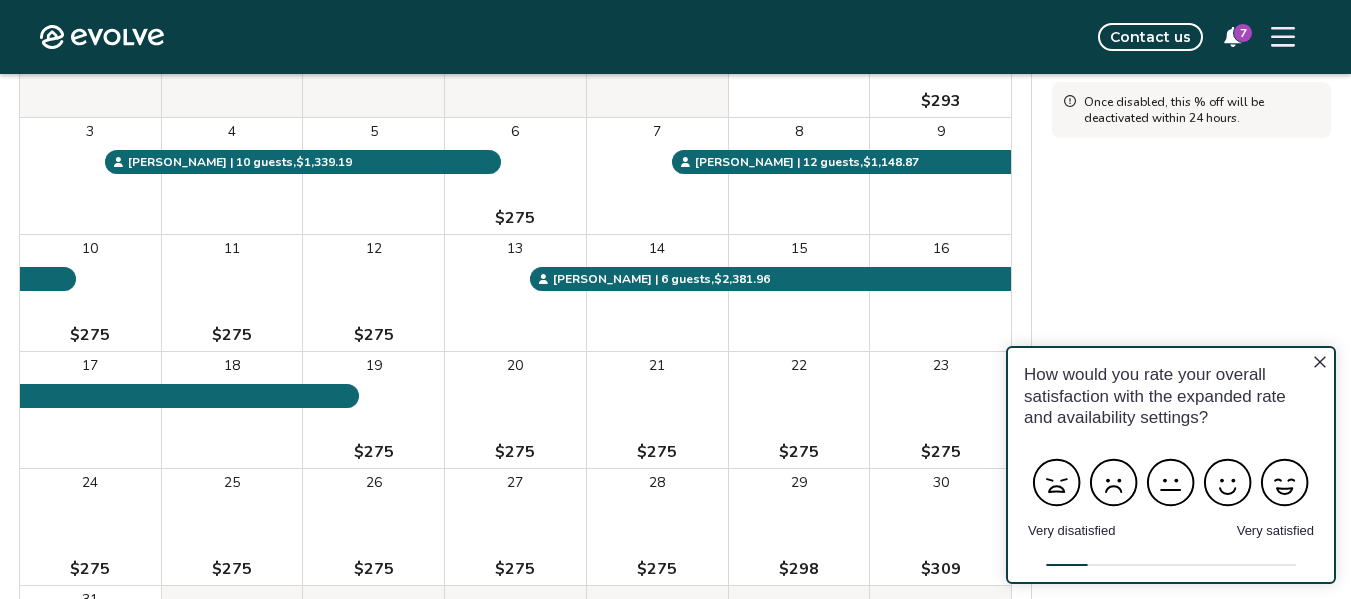 click 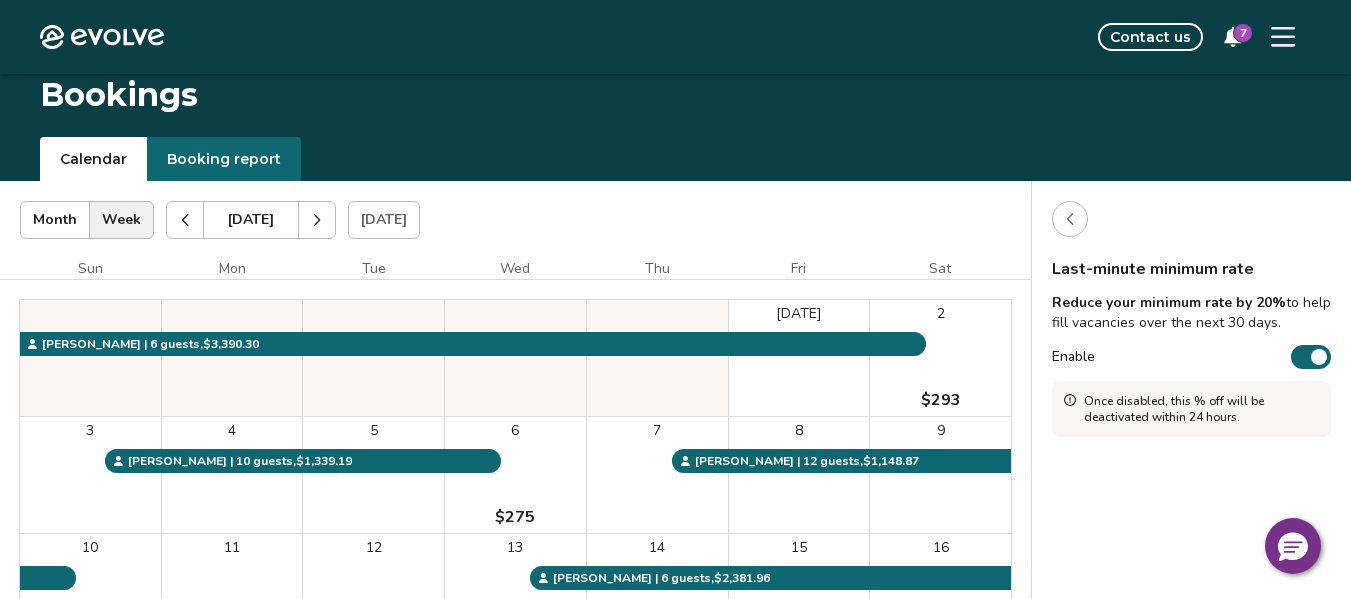 scroll, scrollTop: 0, scrollLeft: 0, axis: both 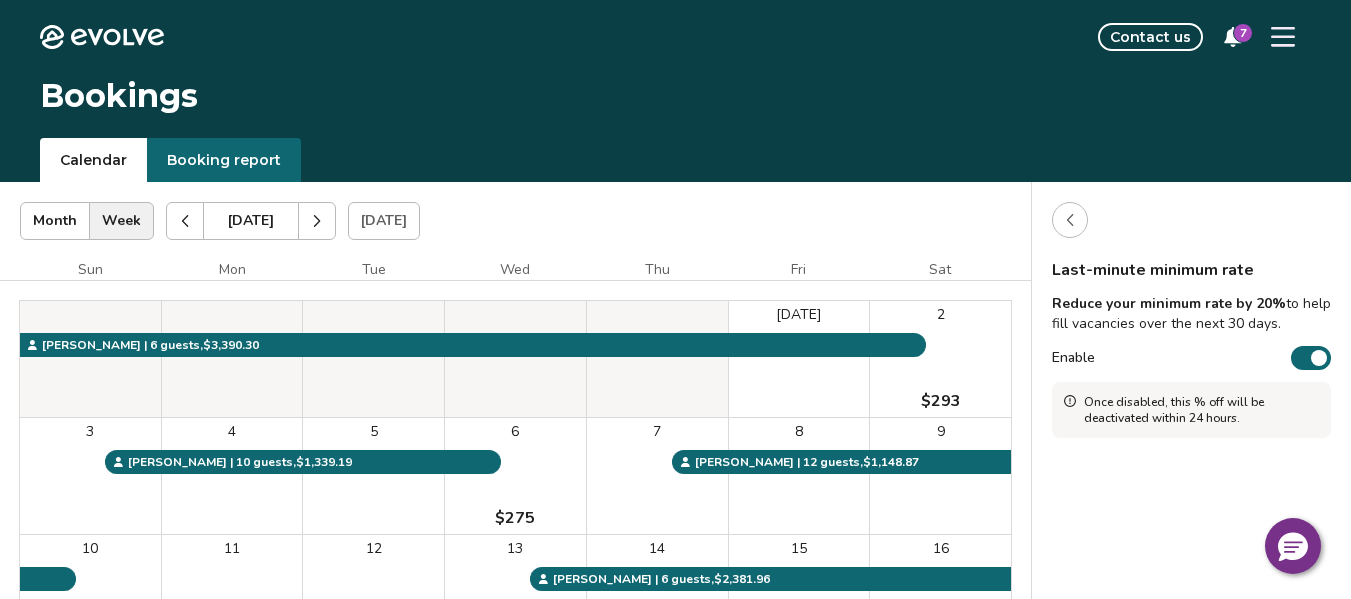 click at bounding box center (1070, 220) 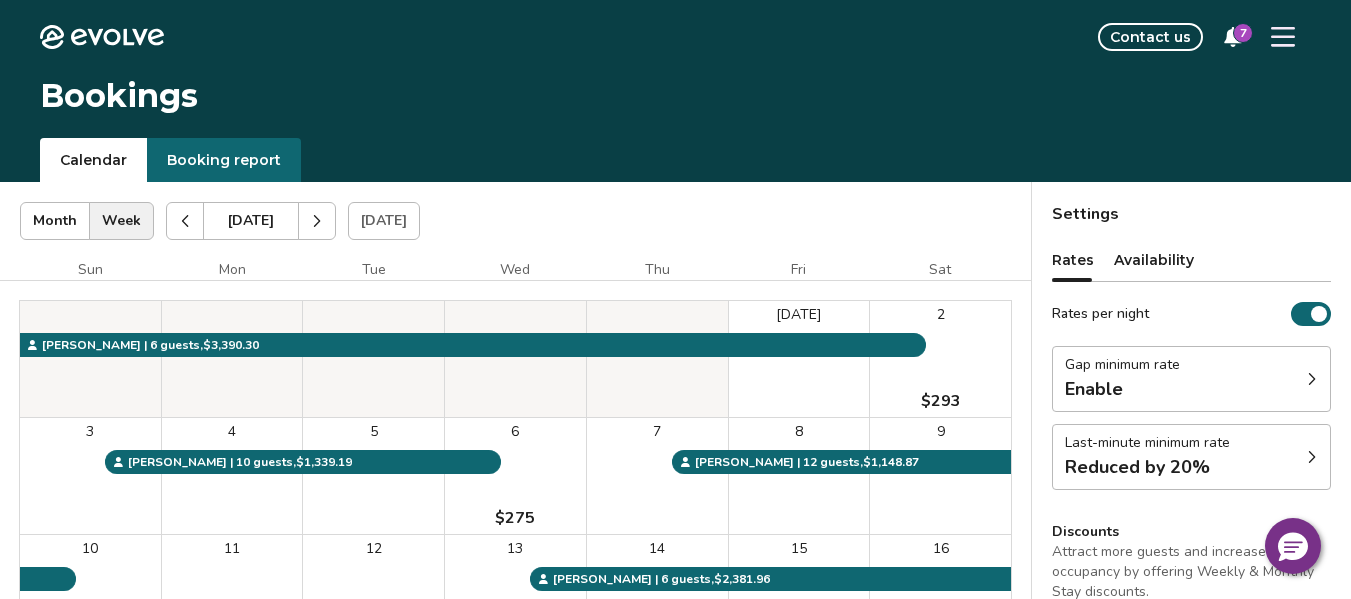 drag, startPoint x: 1218, startPoint y: 395, endPoint x: 1213, endPoint y: 383, distance: 13 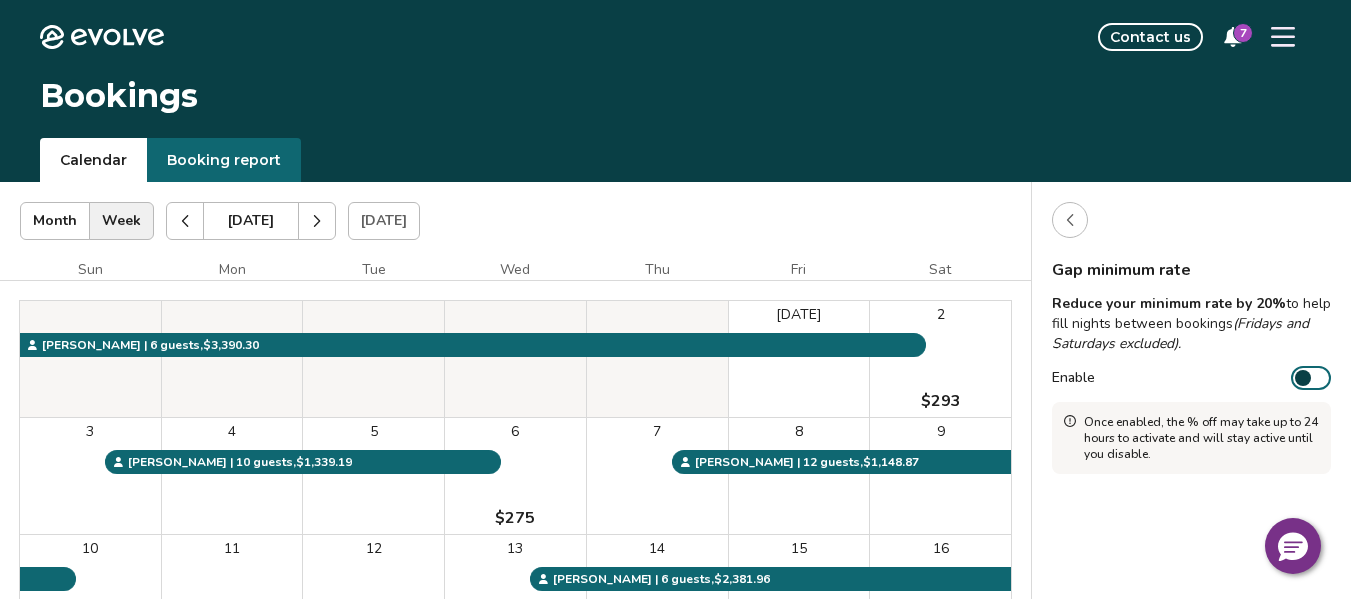 click at bounding box center [1303, 378] 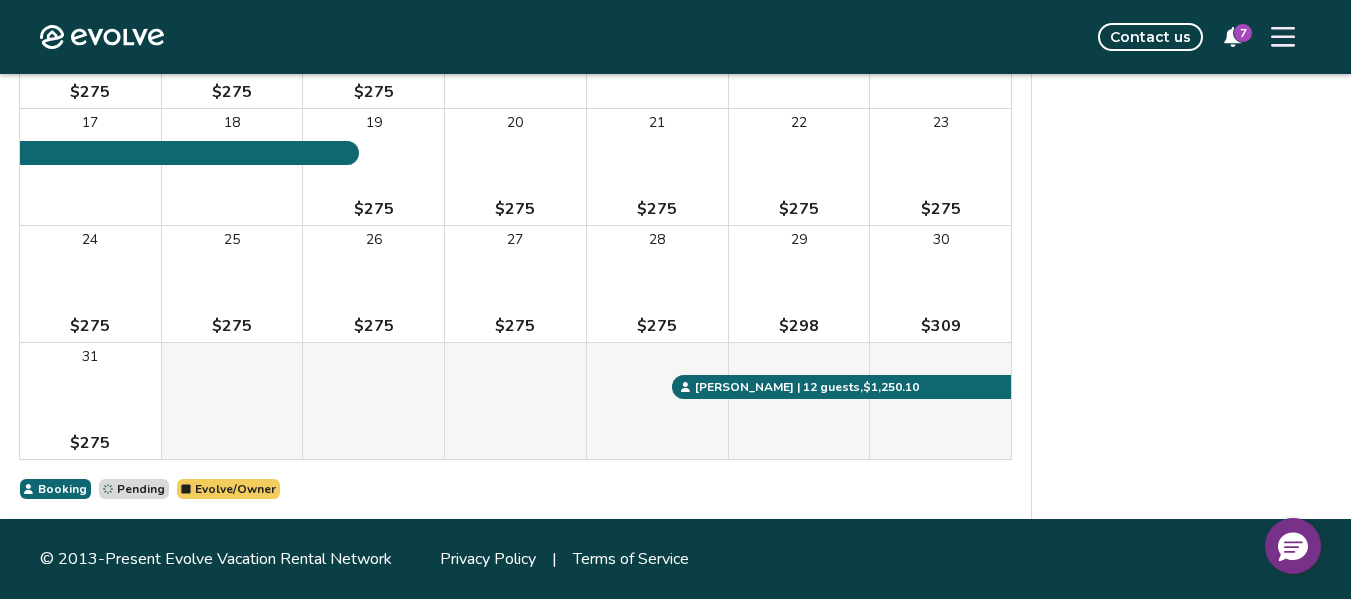 scroll, scrollTop: 0, scrollLeft: 0, axis: both 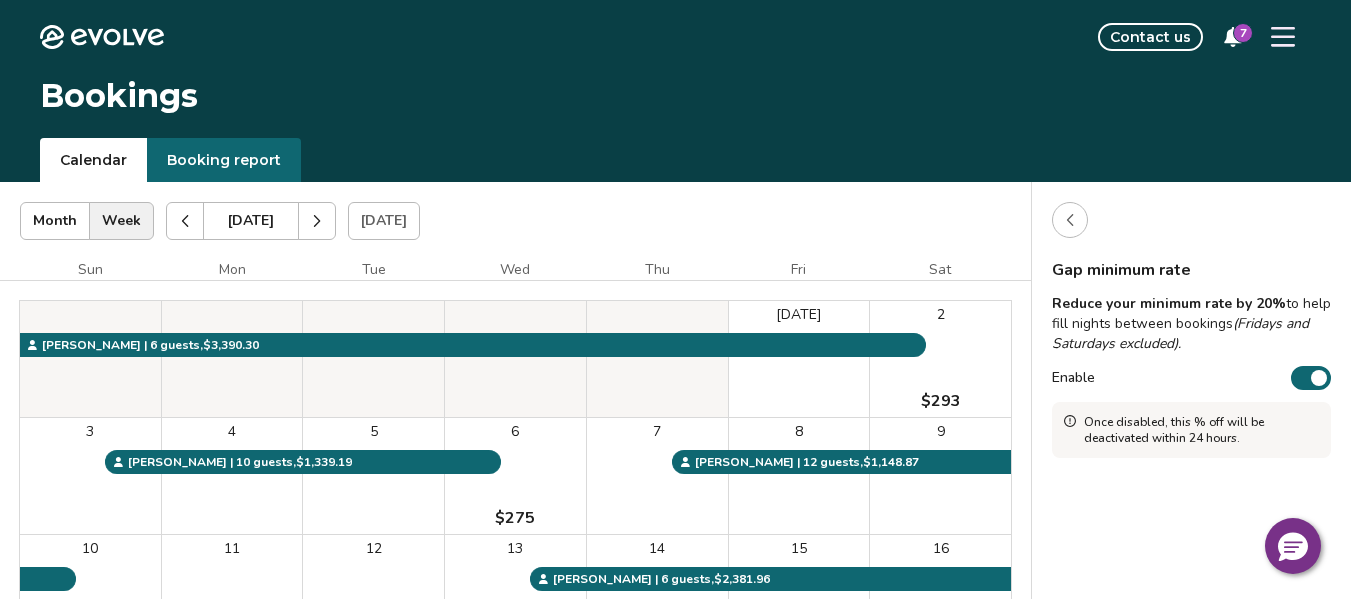 click on "Booking report" at bounding box center (224, 160) 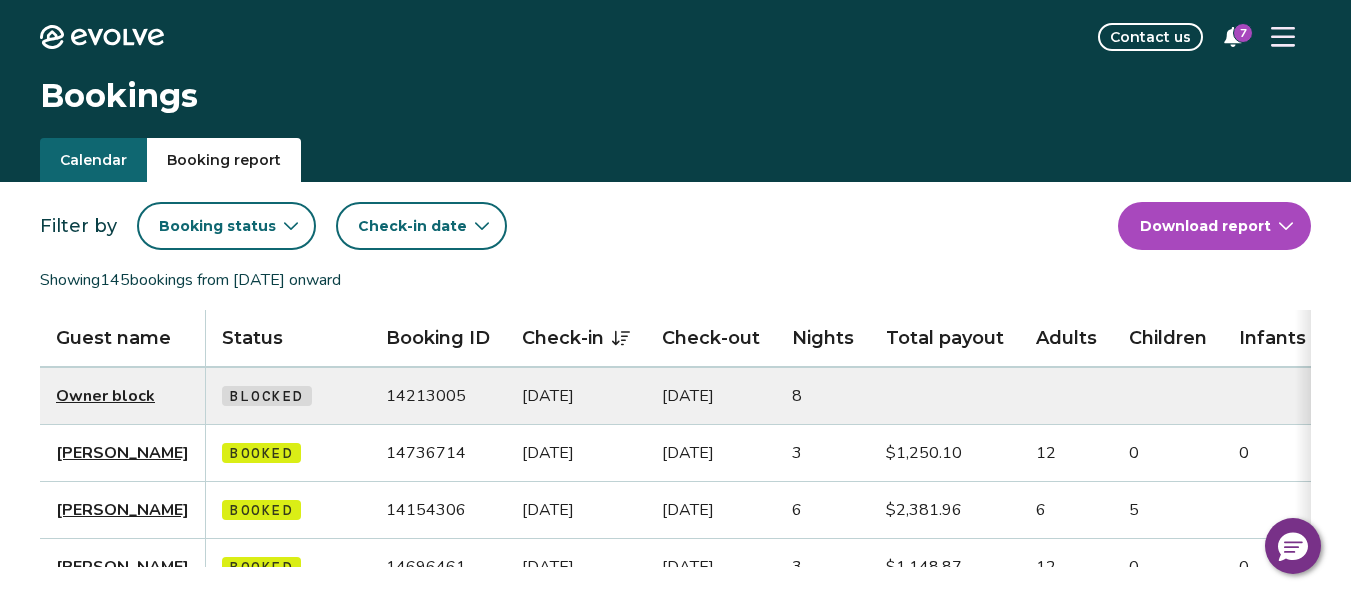 click on "Calendar" at bounding box center (93, 160) 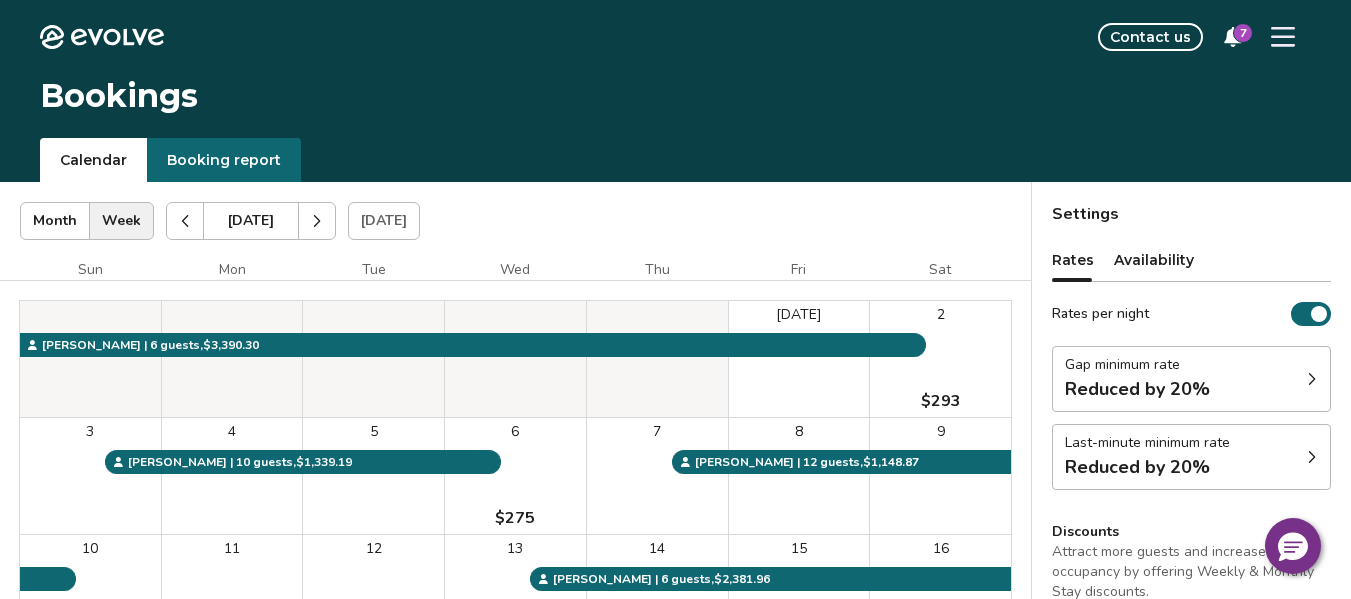 click on "Reduced by 20%" at bounding box center [1137, 389] 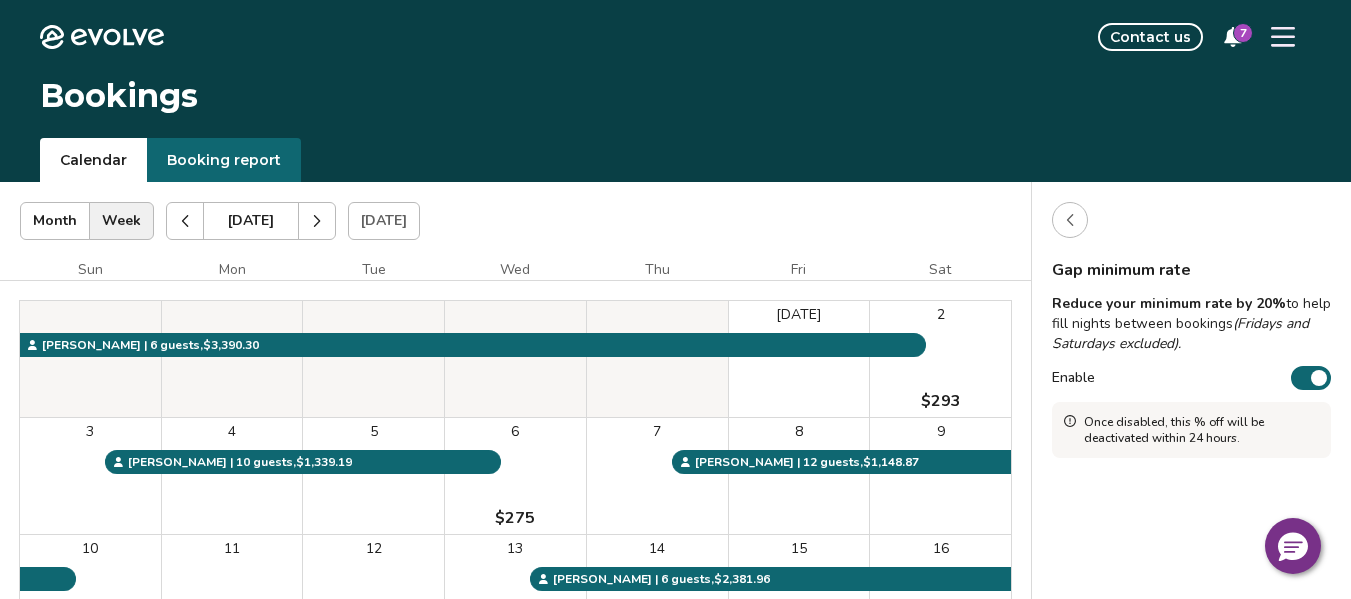 click on "Enable" at bounding box center (1311, 378) 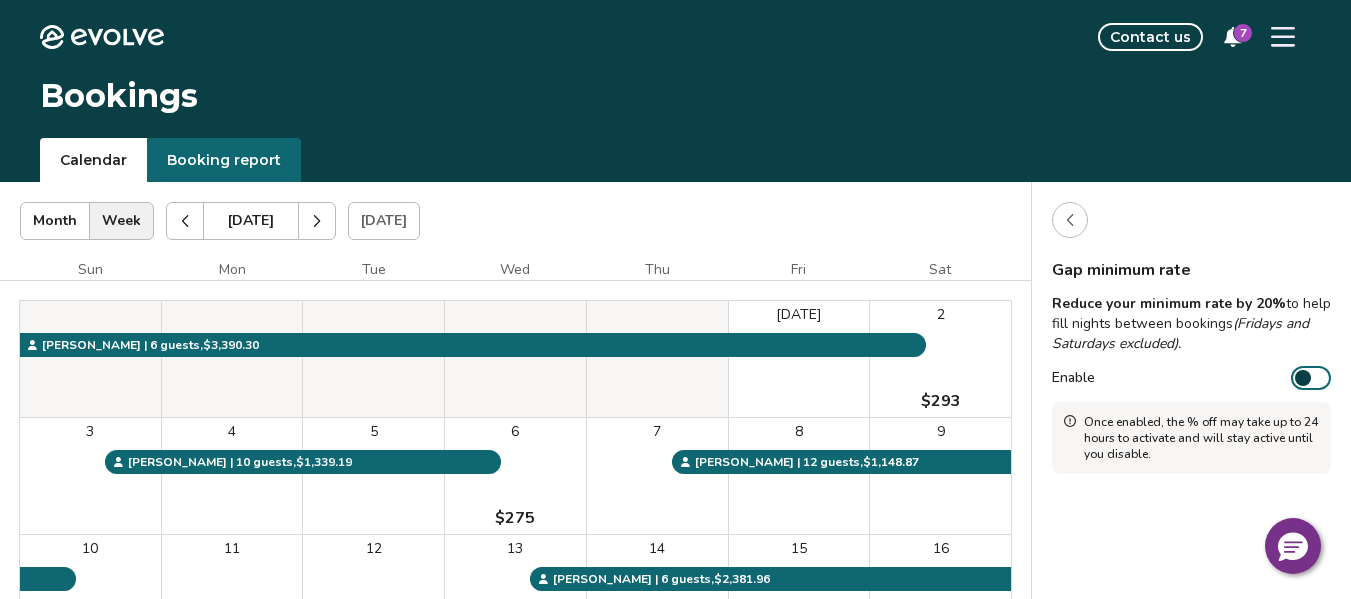 click at bounding box center [1303, 378] 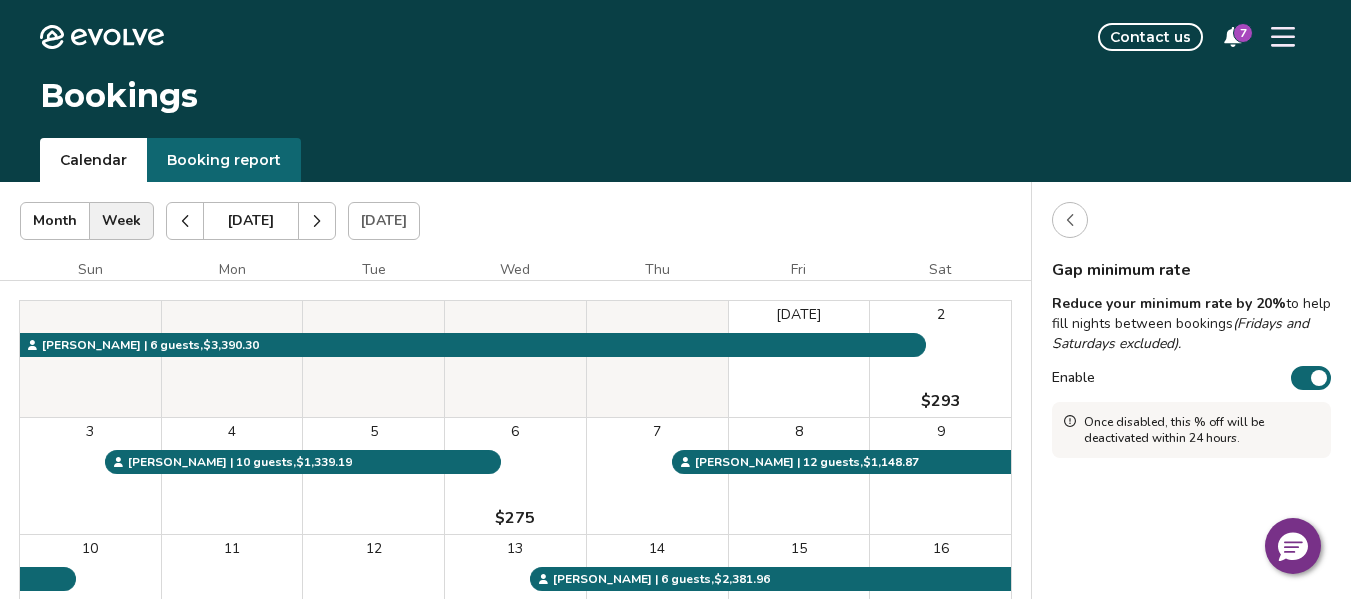 click at bounding box center [1319, 378] 